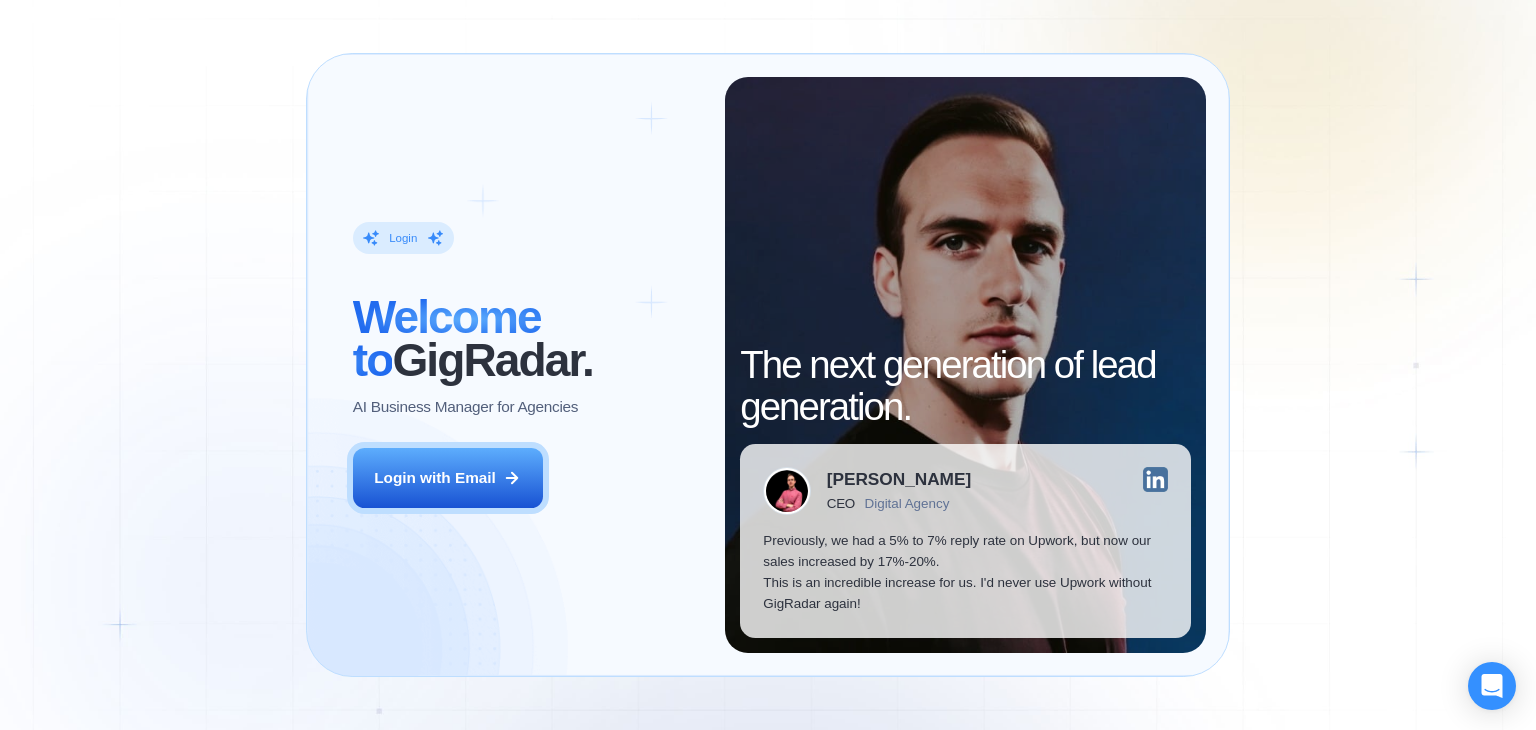 scroll, scrollTop: 0, scrollLeft: 0, axis: both 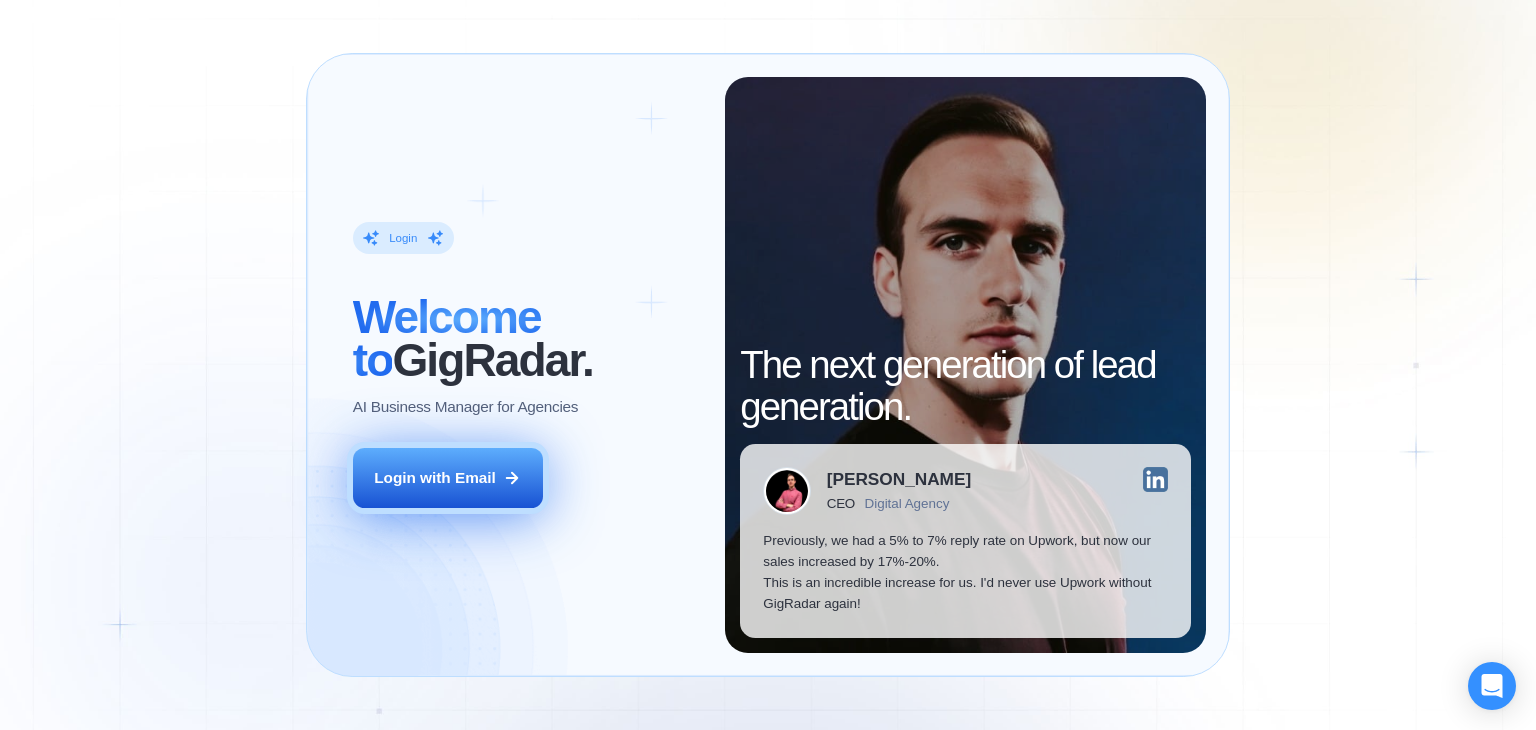 click on "Login with Email" at bounding box center [448, 478] 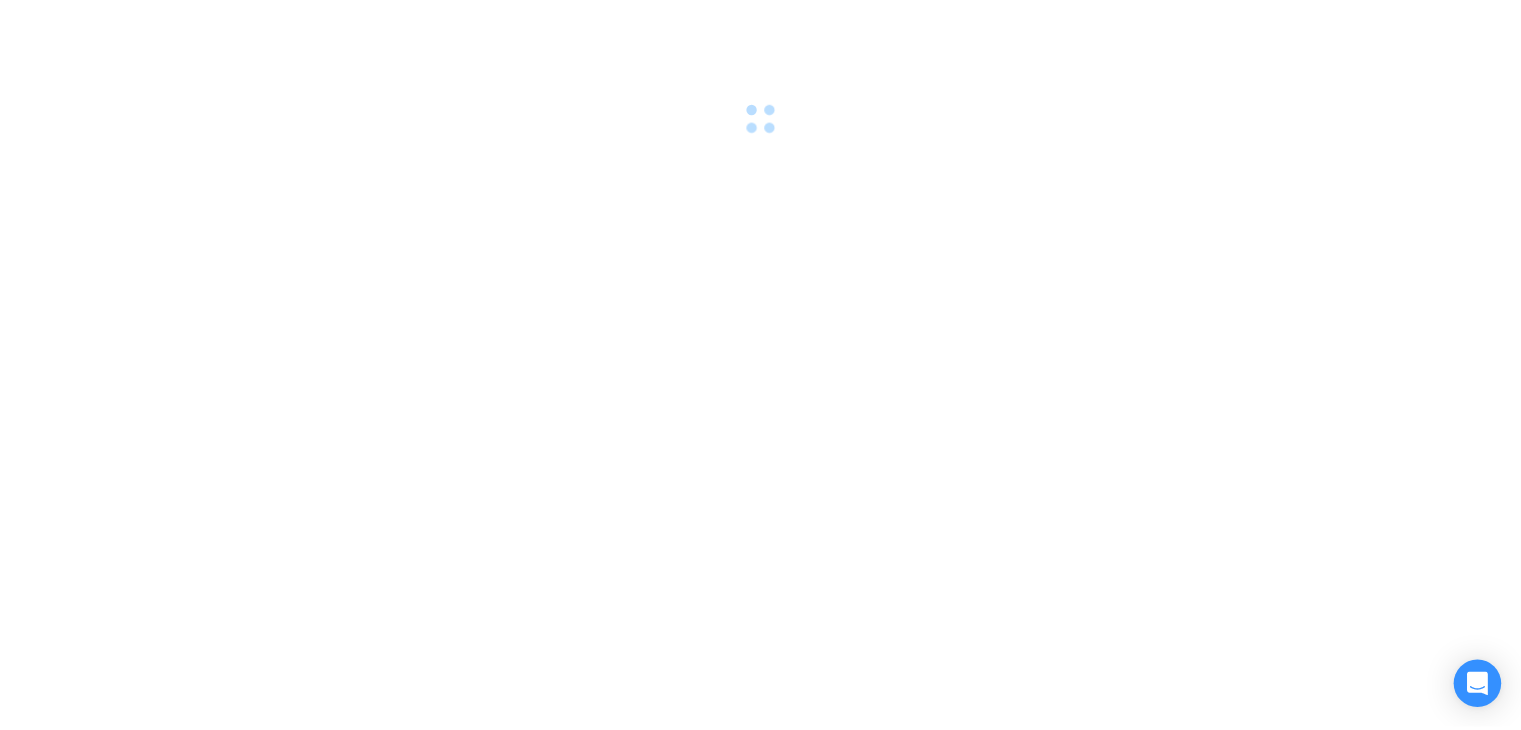 scroll, scrollTop: 0, scrollLeft: 0, axis: both 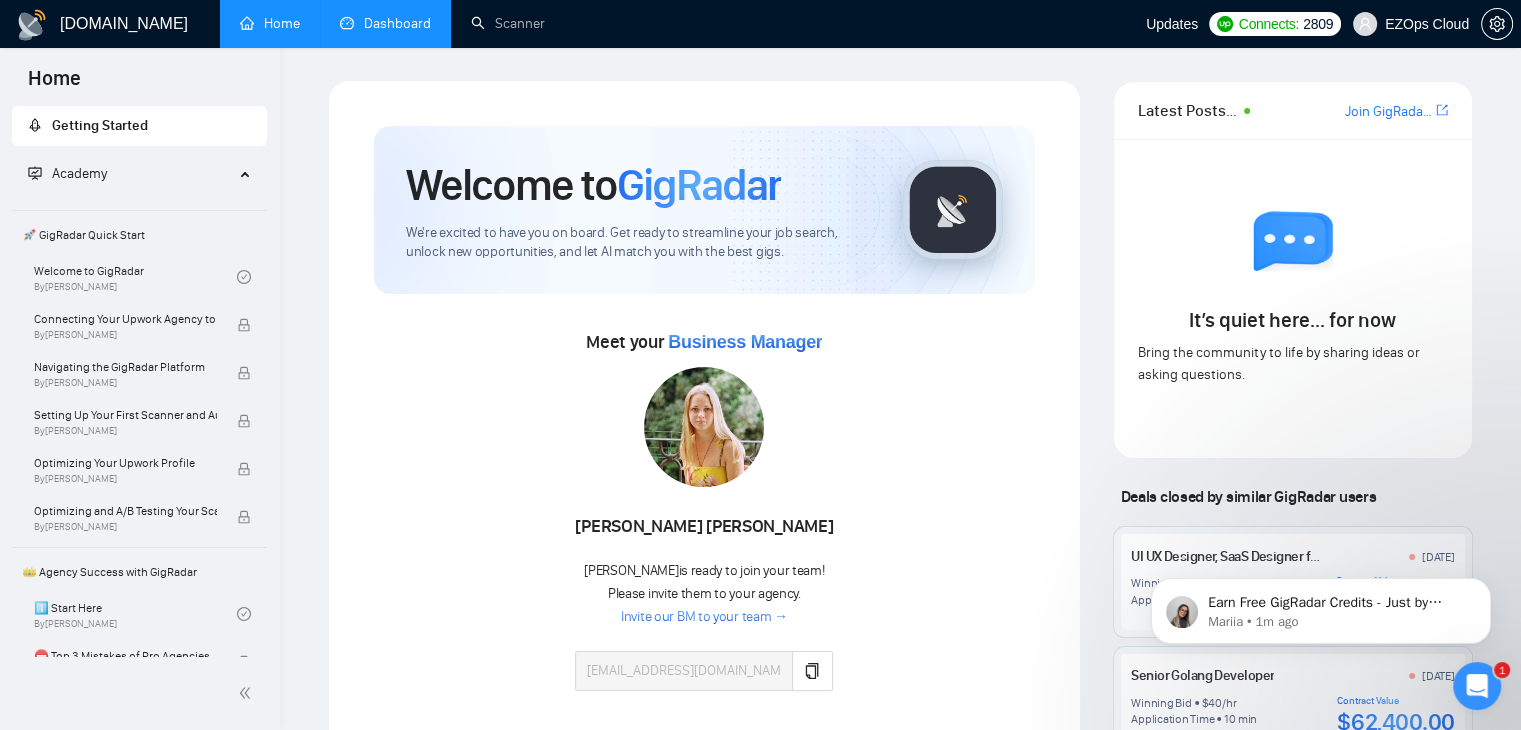 click on "Dashboard" at bounding box center (385, 23) 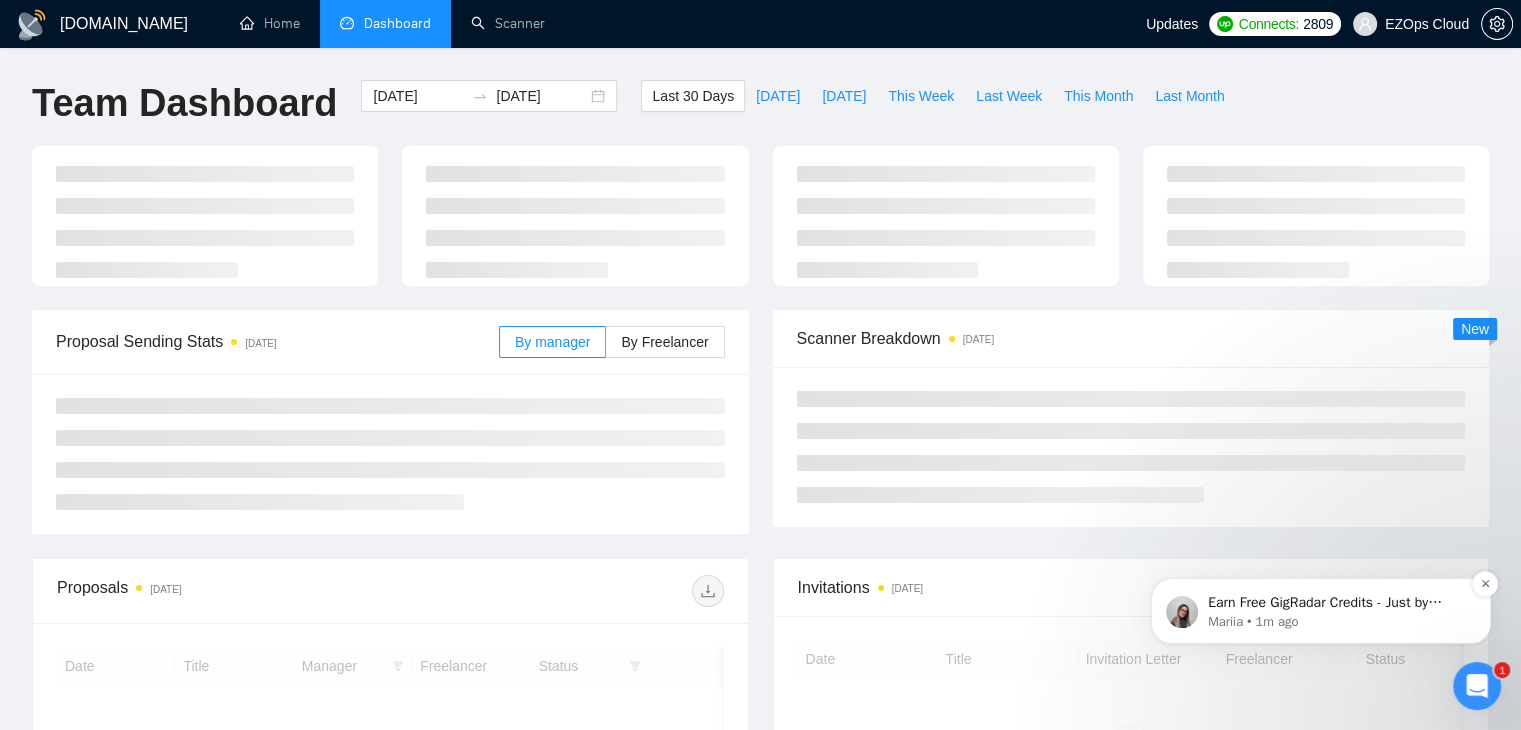 click on "Earn Free GigRadar Credits - Just by Sharing Your Story! 💬 Want more credits for sending proposals? It’s simple - share, inspire, and get rewarded! 🤫 Here’s how you can earn free credits: Introduce yourself in the #intros channel of the GigRadar Upwork Community and grab +20 credits for sending bids., Post your success story (closed projects, high LRR, etc.) in the #general channel and claim +50 credits for sending bids. Why? GigRadar is building a powerful network of freelancers and agencies. We want you to make valuable connections, showcase your wins, and inspire others while getting rewarded! 🚀 Not a member yet? Join our Slack community now 👉 Join Slack Community Claiming your credits is easy: Reply to this message with a screenshot of your post, and our Tech Support Team will instantly top up your credits! 💸" at bounding box center [1337, 603] 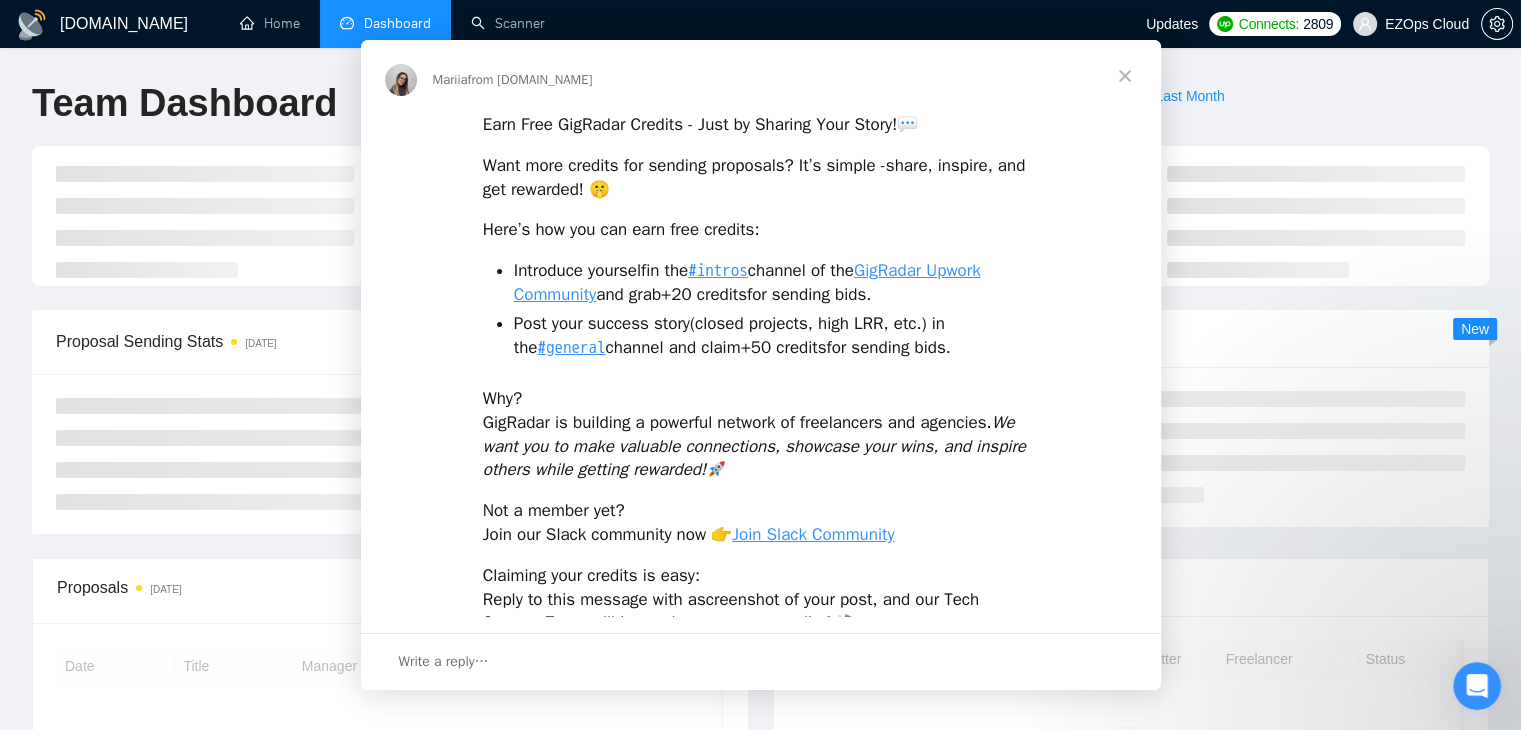 scroll, scrollTop: 0, scrollLeft: 0, axis: both 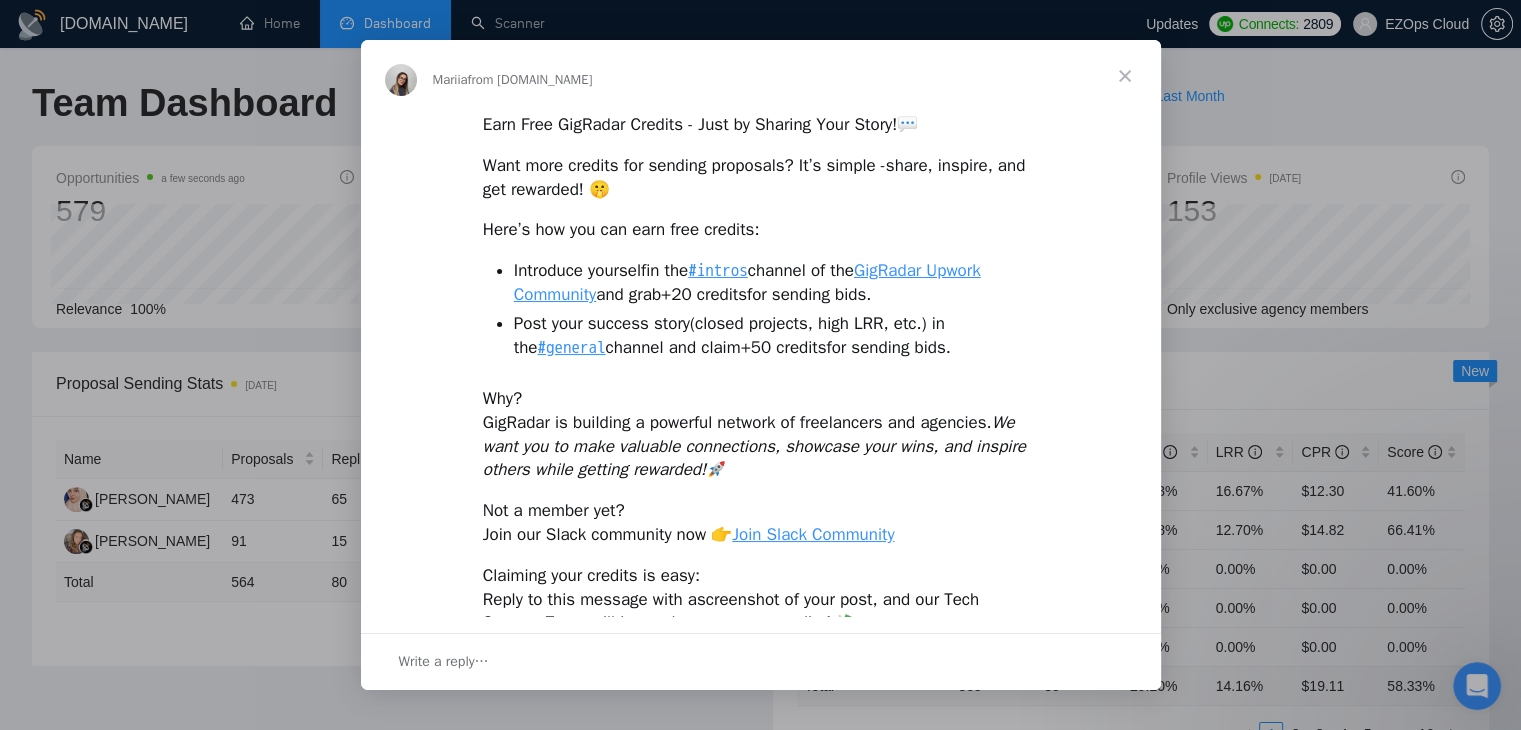 click at bounding box center [1125, 76] 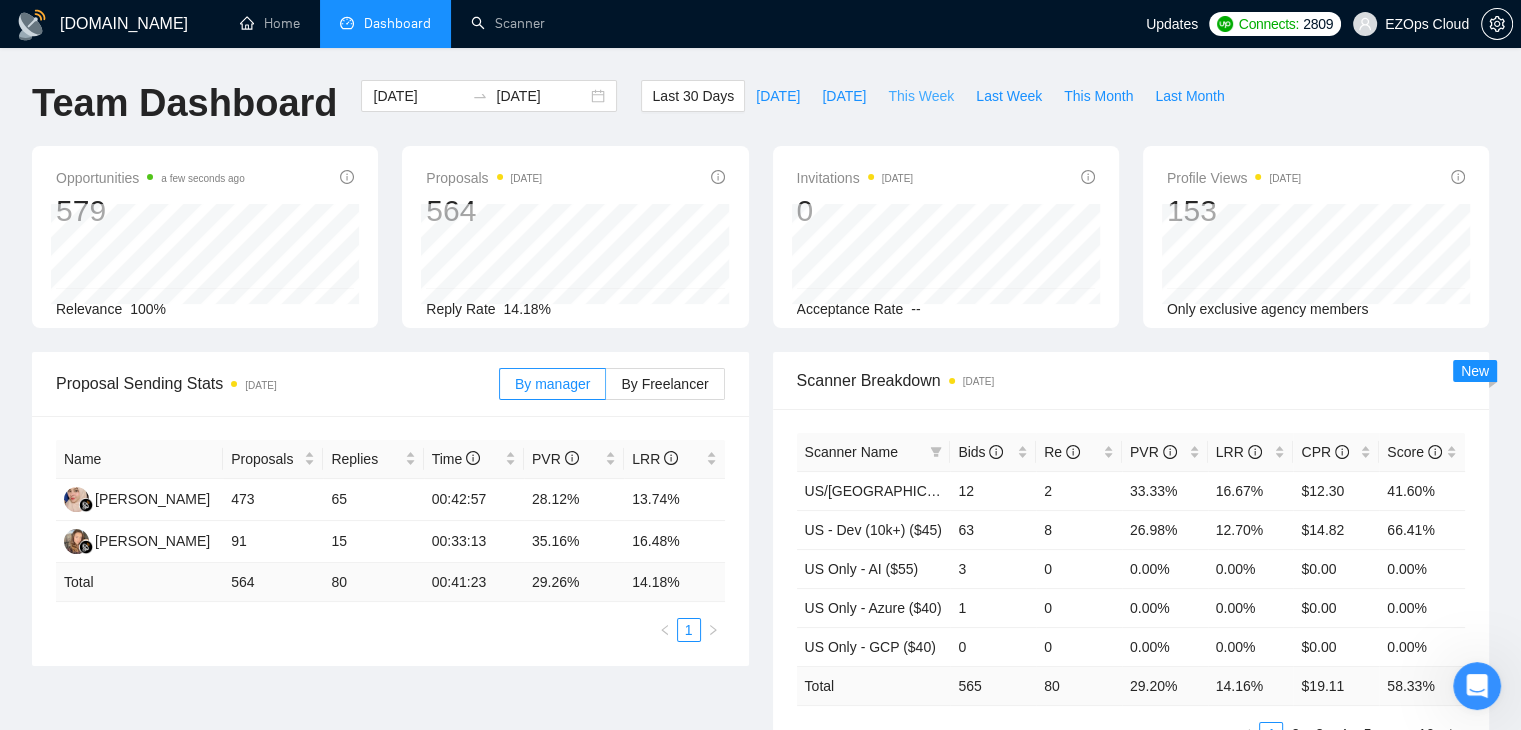 click on "This Week" at bounding box center (921, 96) 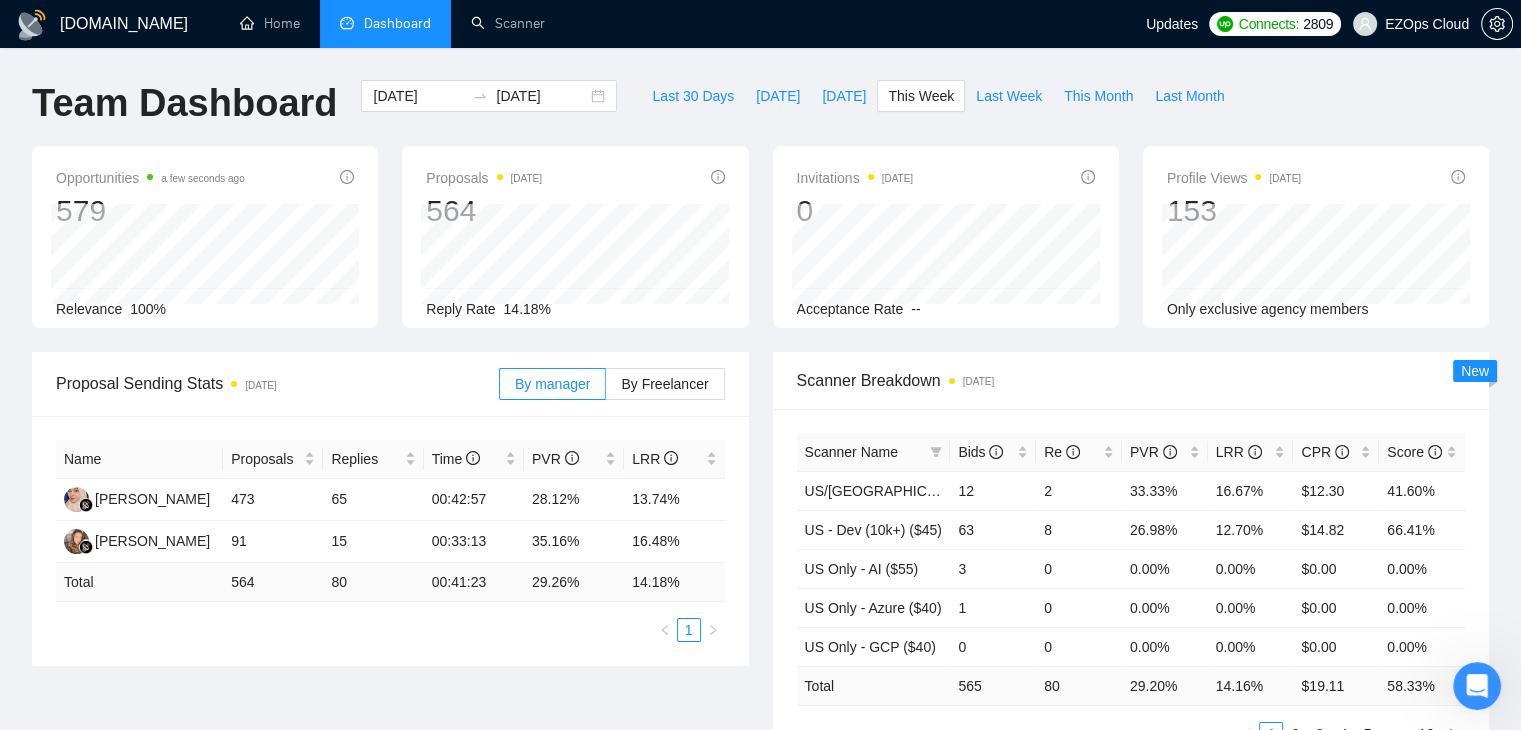 type on "[DATE]" 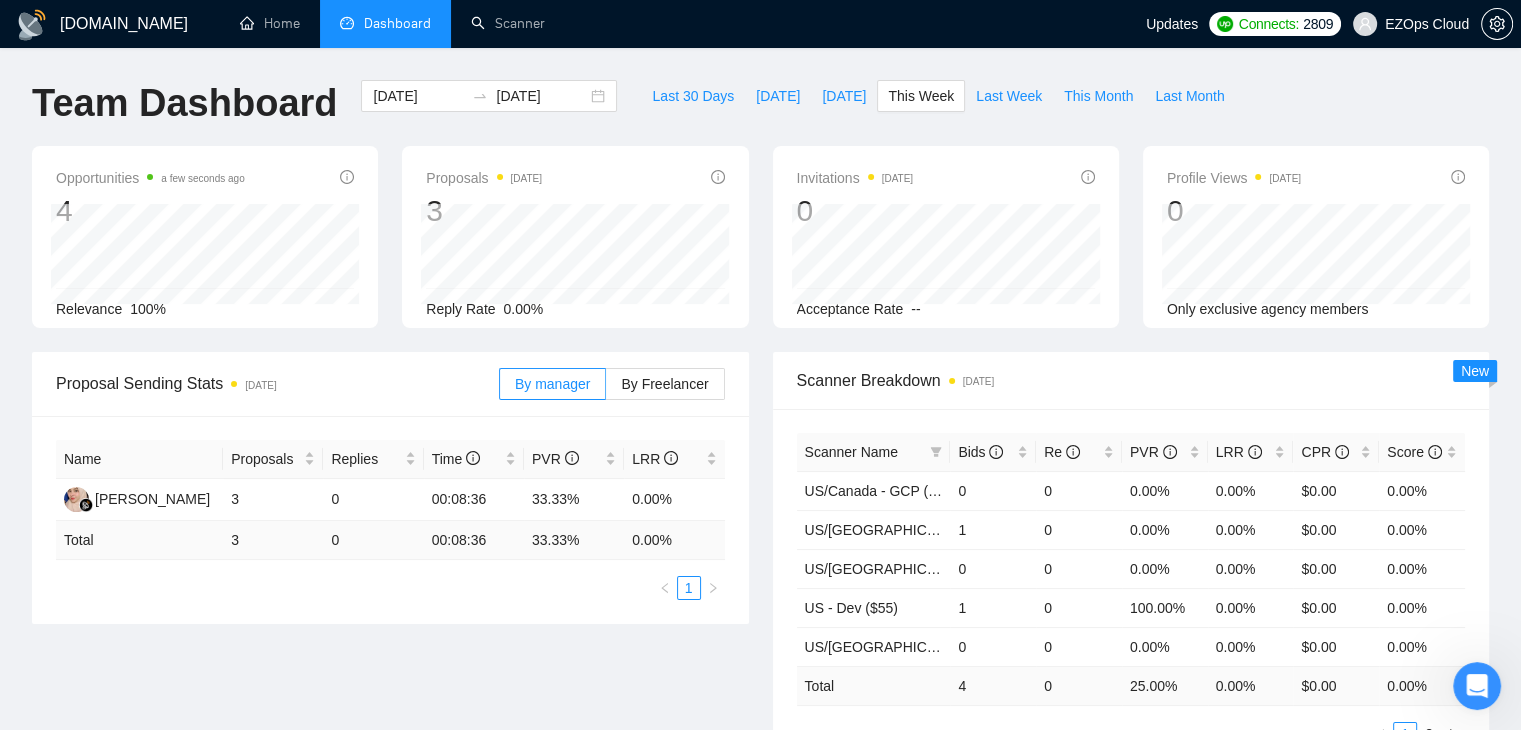 click on "Opportunities a few seconds ago 4   Relevance 100% Proposals [DATE] 3   Reply Rate 0.00% Invitations [DATE] 0   Acceptance Rate -- Profile Views [DATE] 0   Only exclusive agency members" at bounding box center (760, 249) 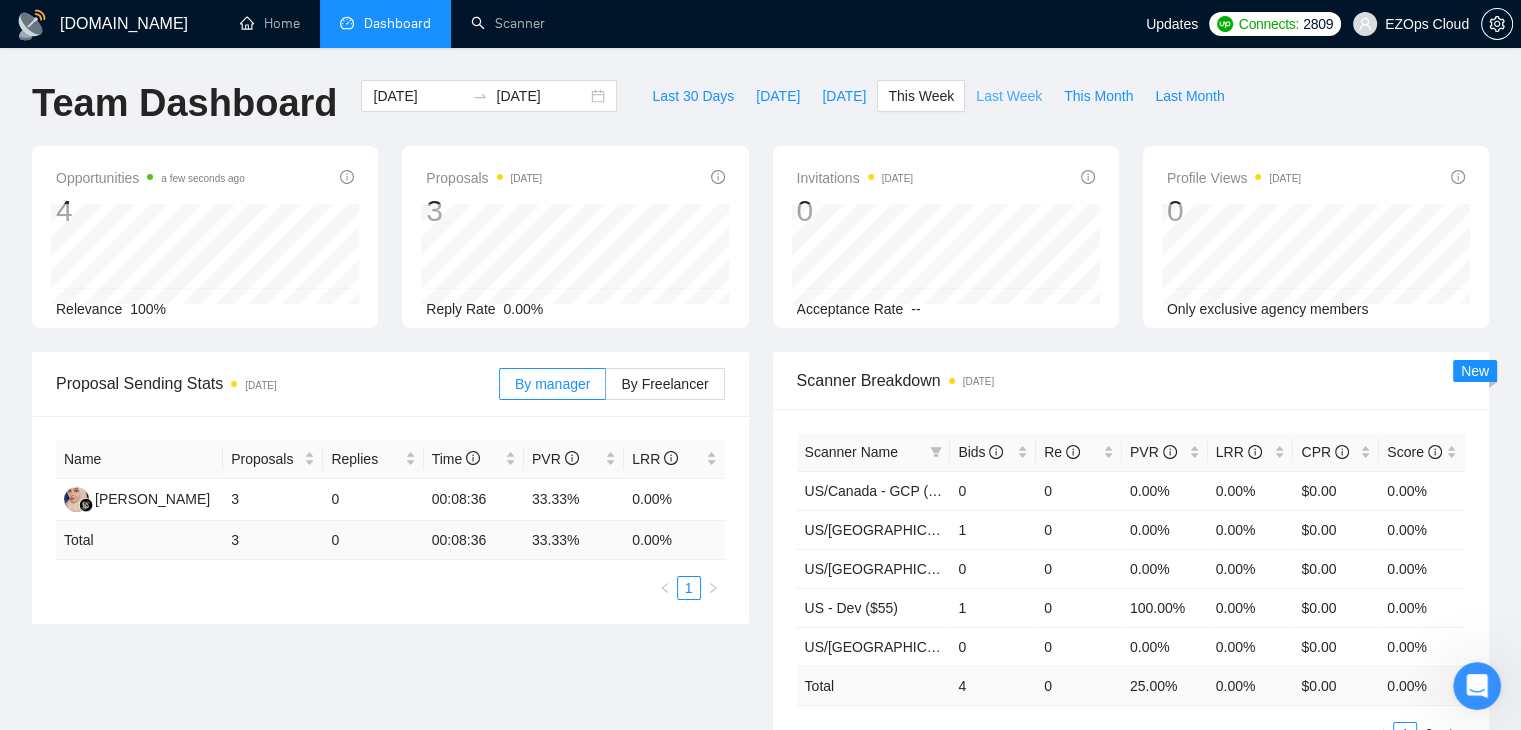 click on "Last Week" at bounding box center [1009, 96] 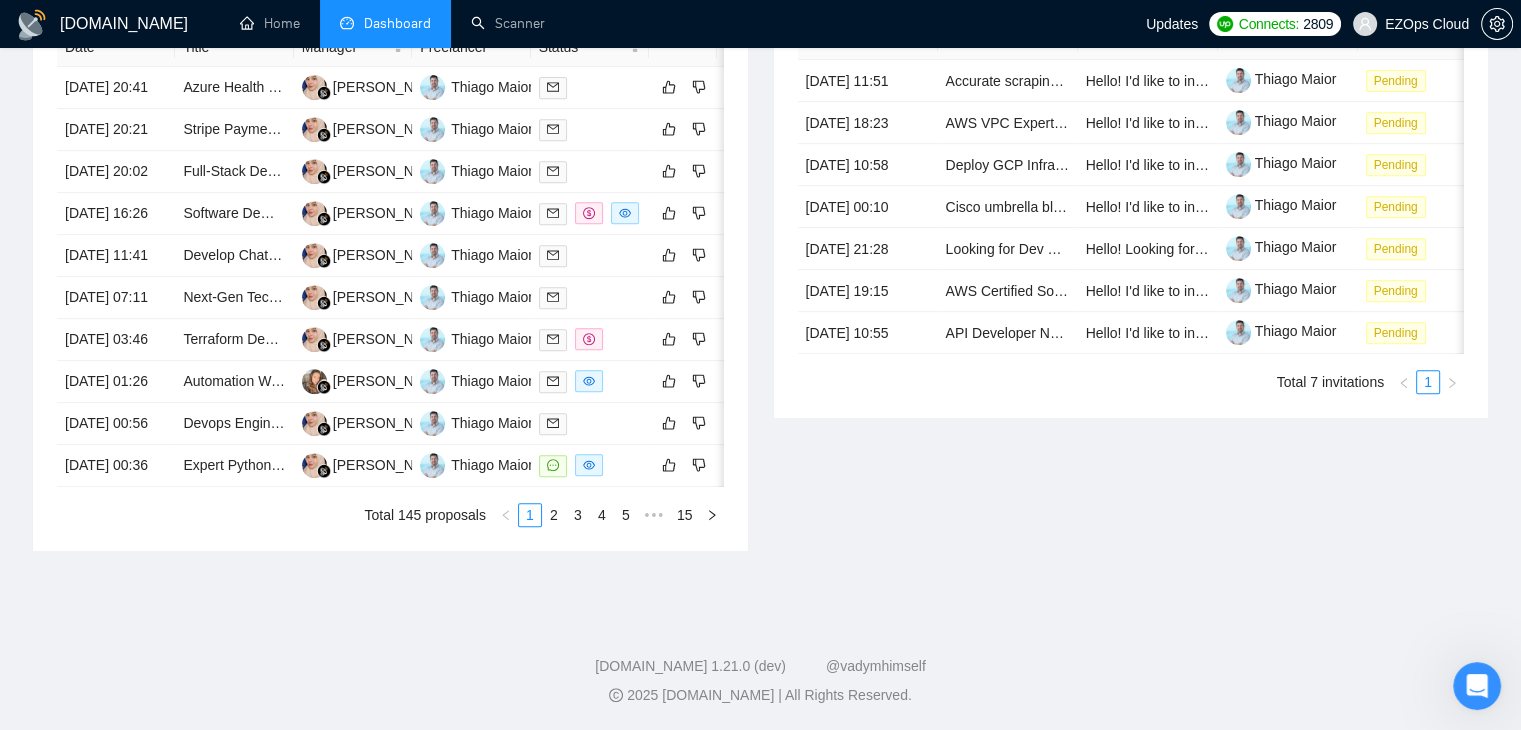 scroll, scrollTop: 0, scrollLeft: 0, axis: both 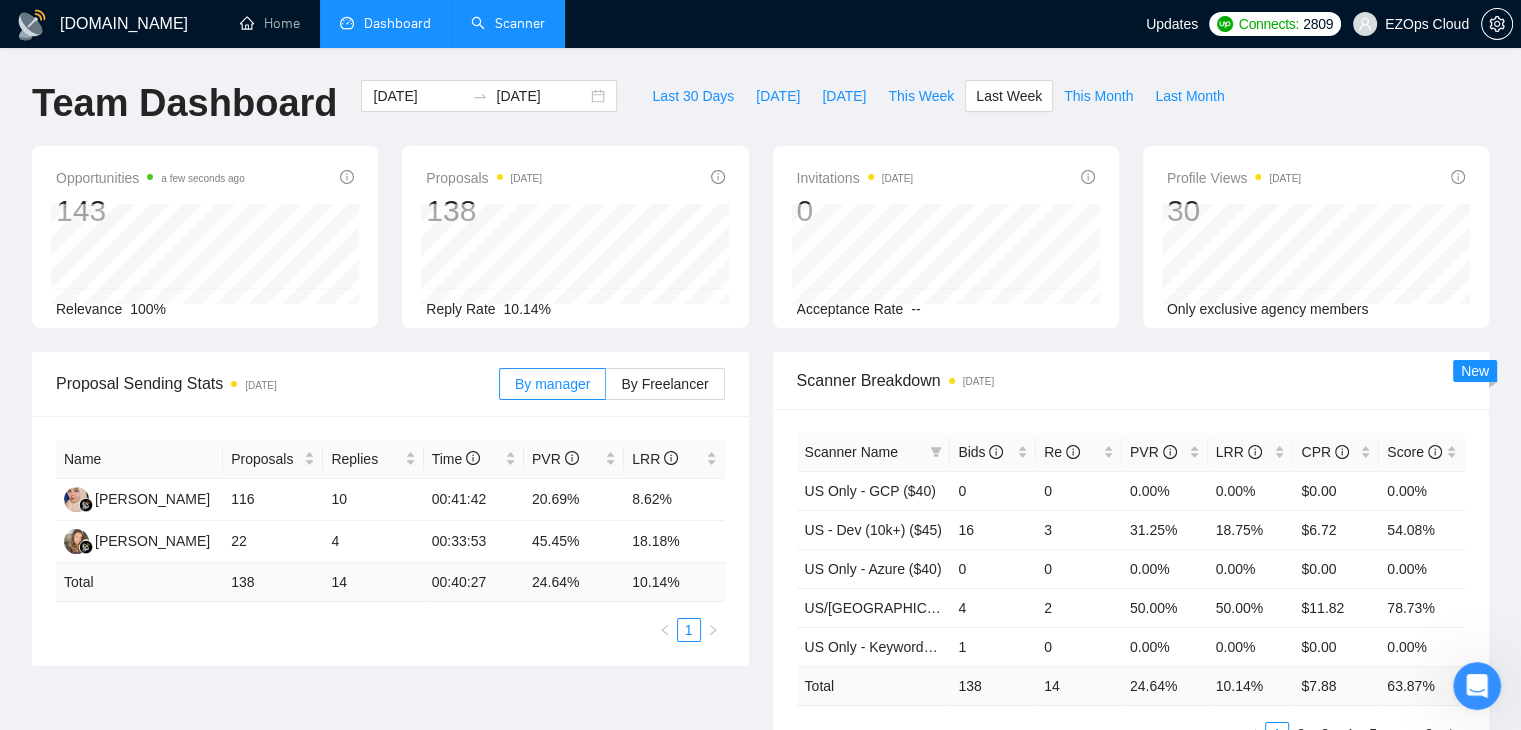 click on "Scanner" at bounding box center [508, 23] 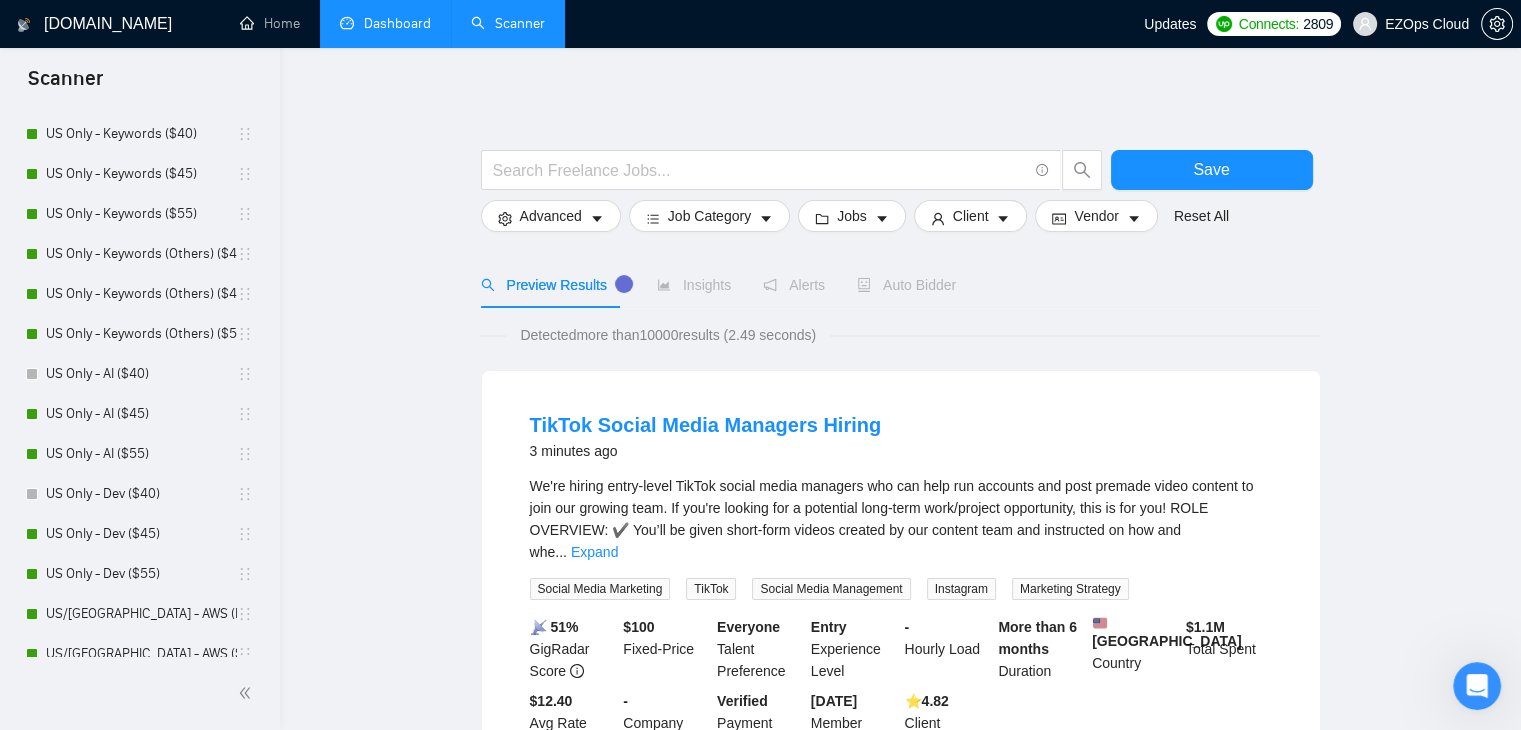 scroll, scrollTop: 0, scrollLeft: 0, axis: both 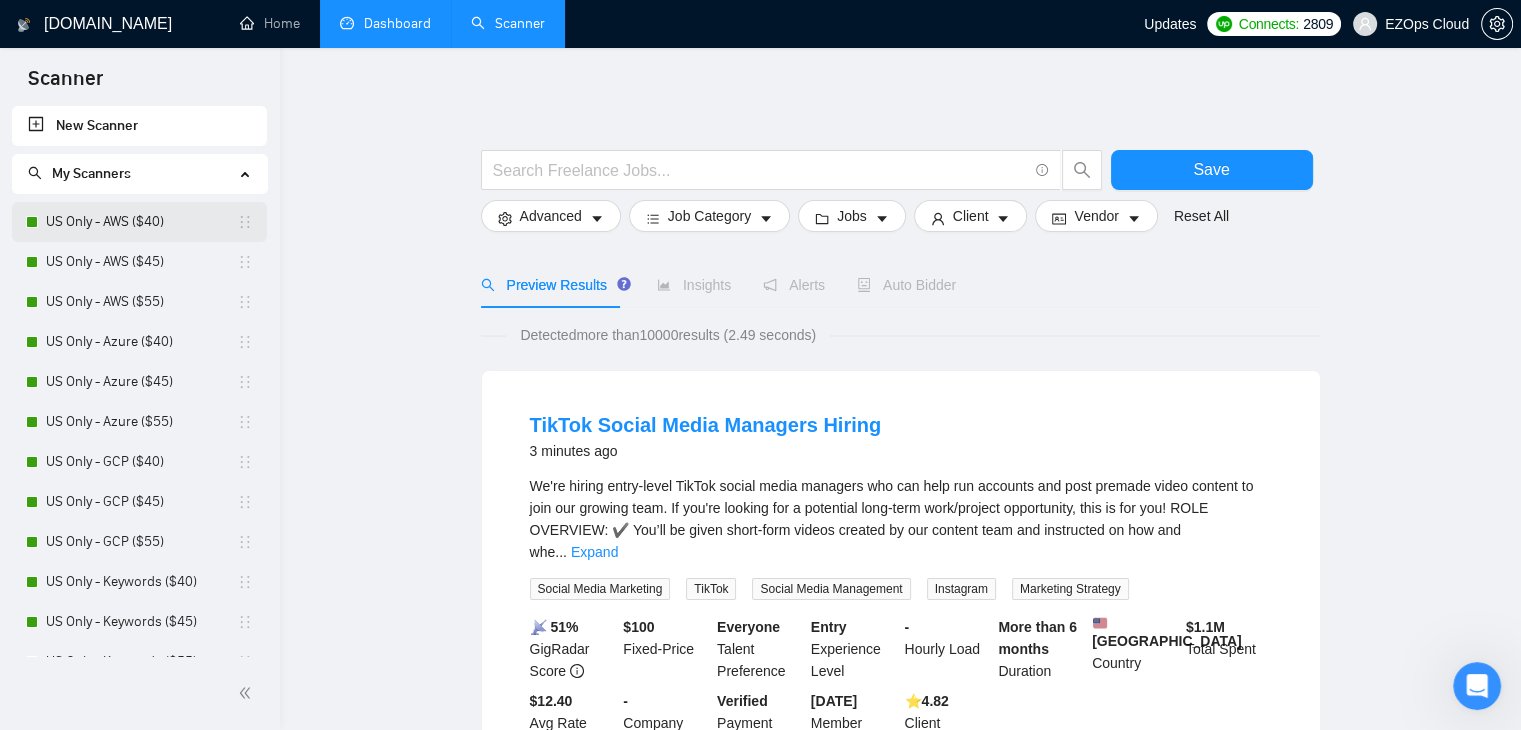click on "US Only - AWS ($40)" at bounding box center [141, 222] 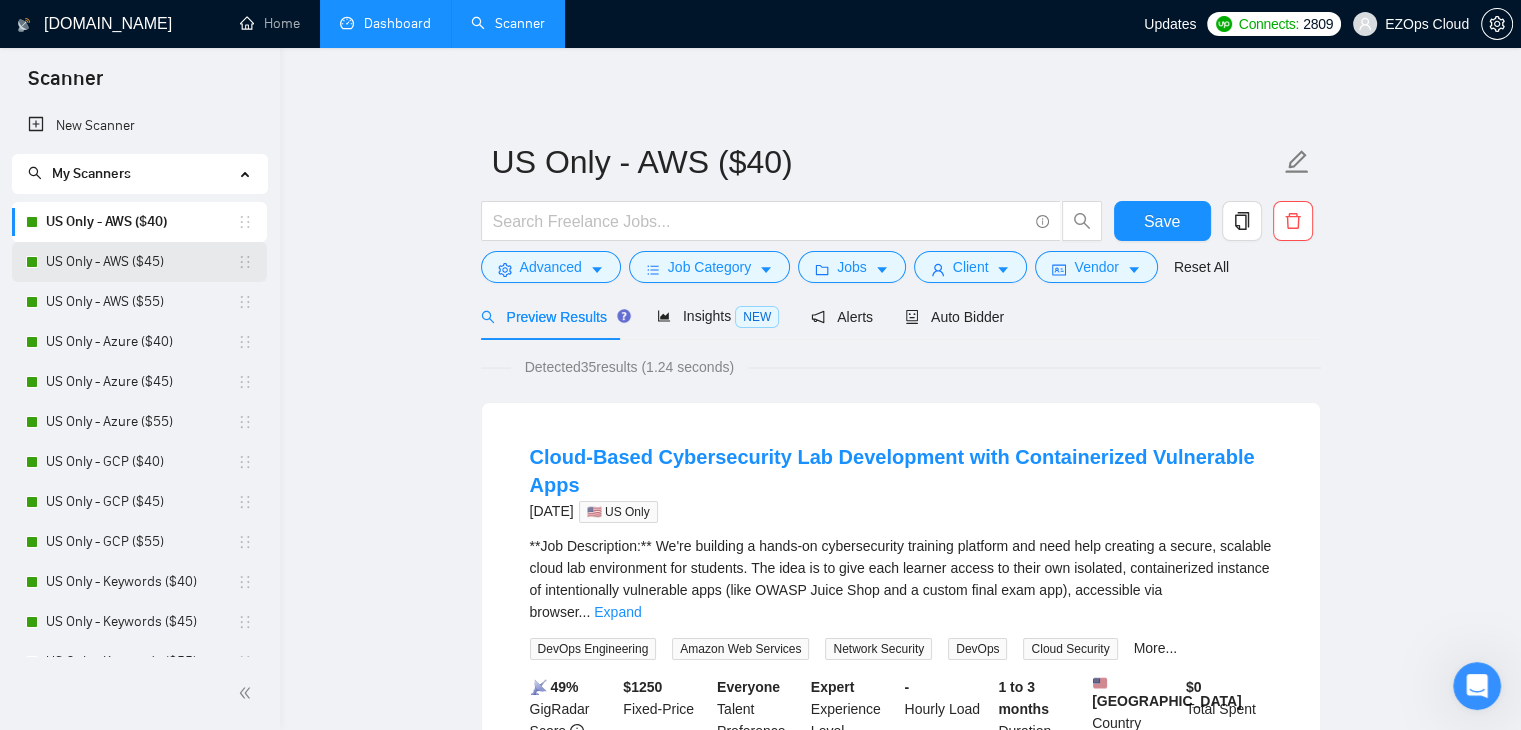 click on "US Only - AWS ($45)" at bounding box center (139, 262) 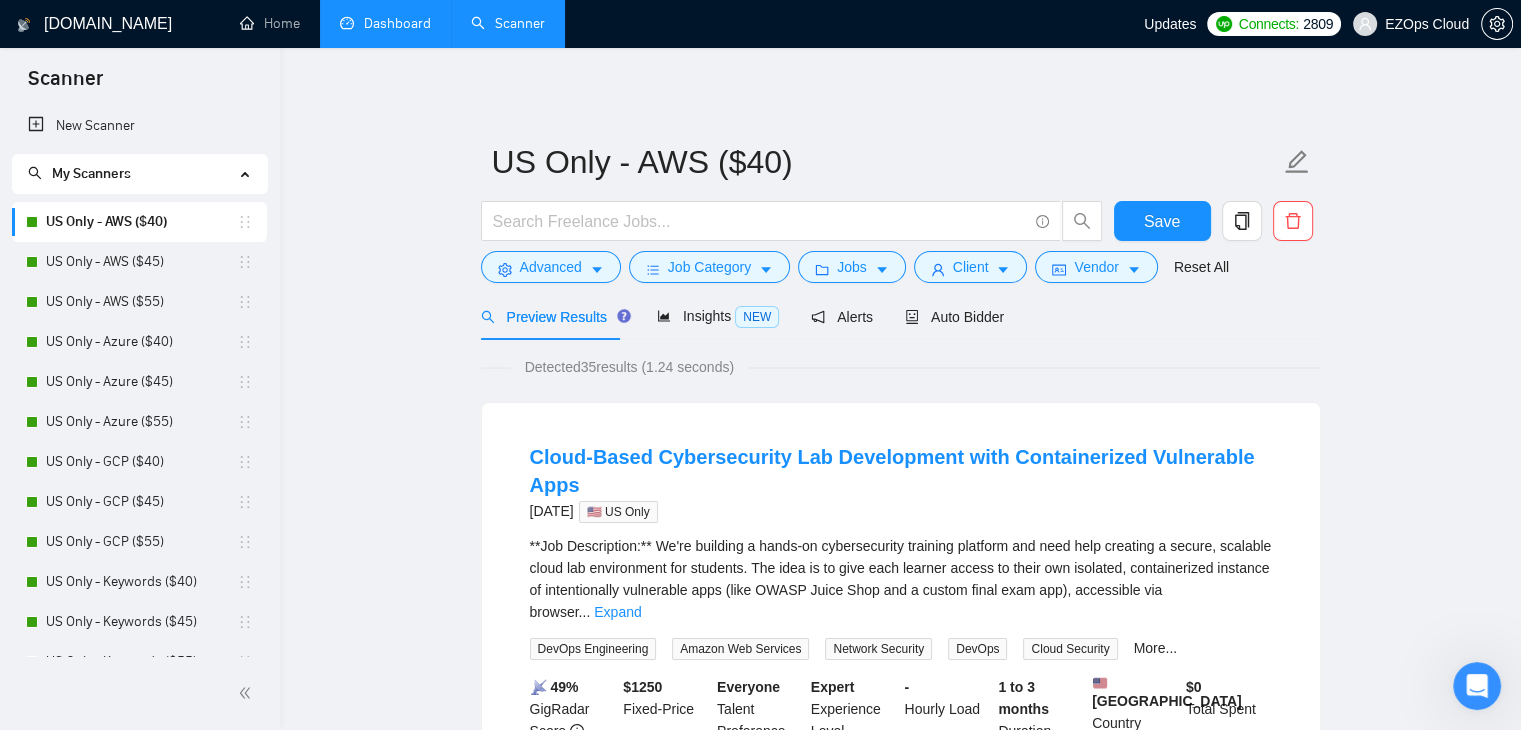 click at bounding box center [1497, 24] 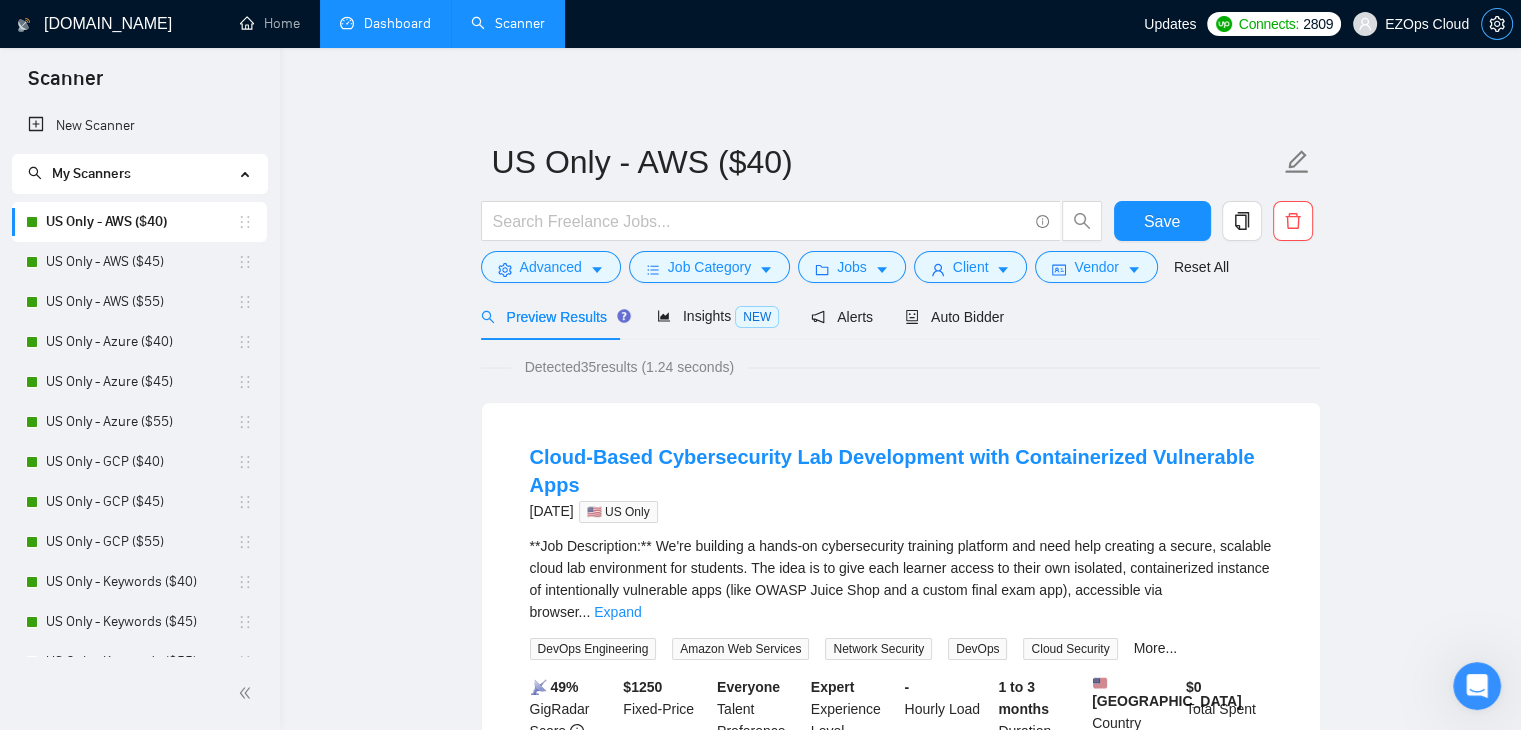 click 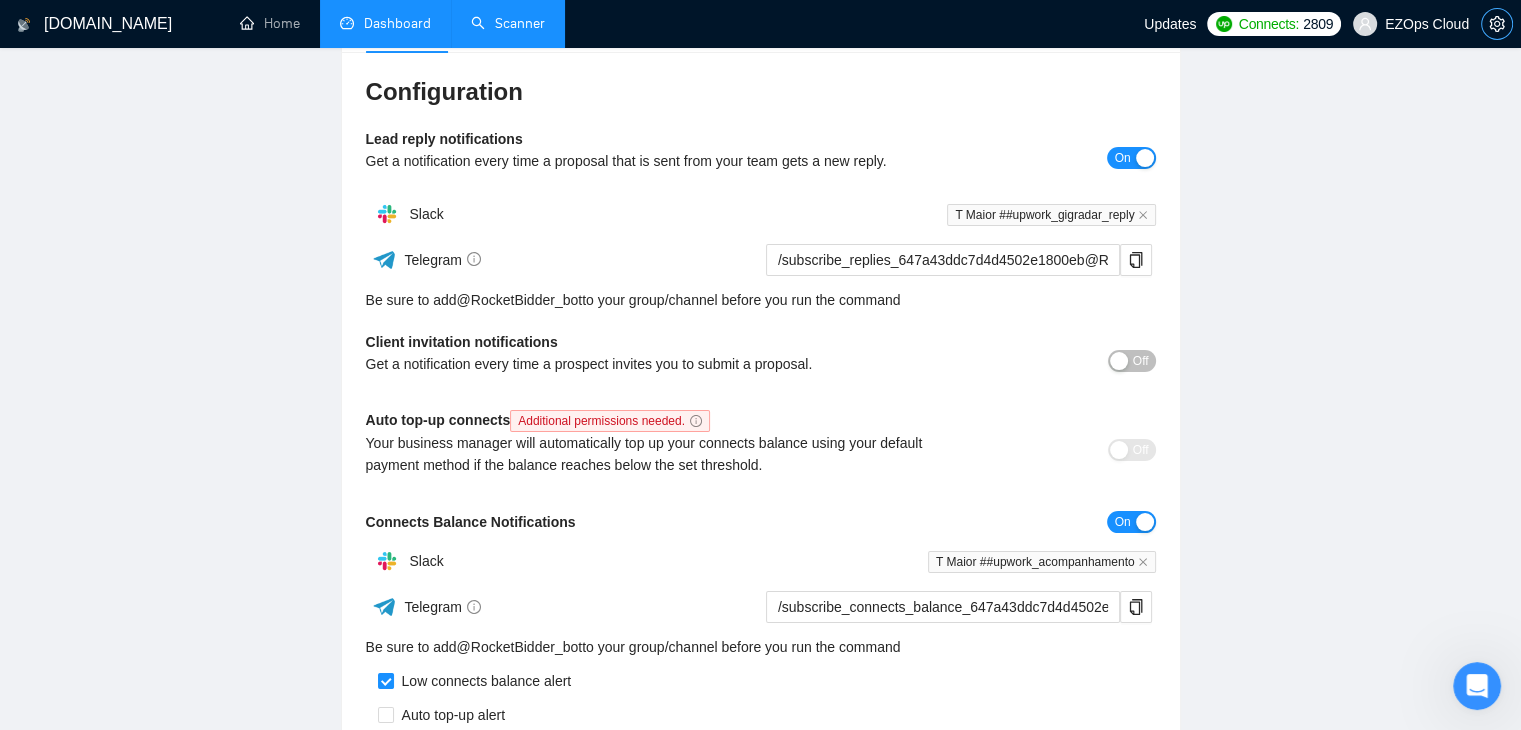 scroll, scrollTop: 209, scrollLeft: 0, axis: vertical 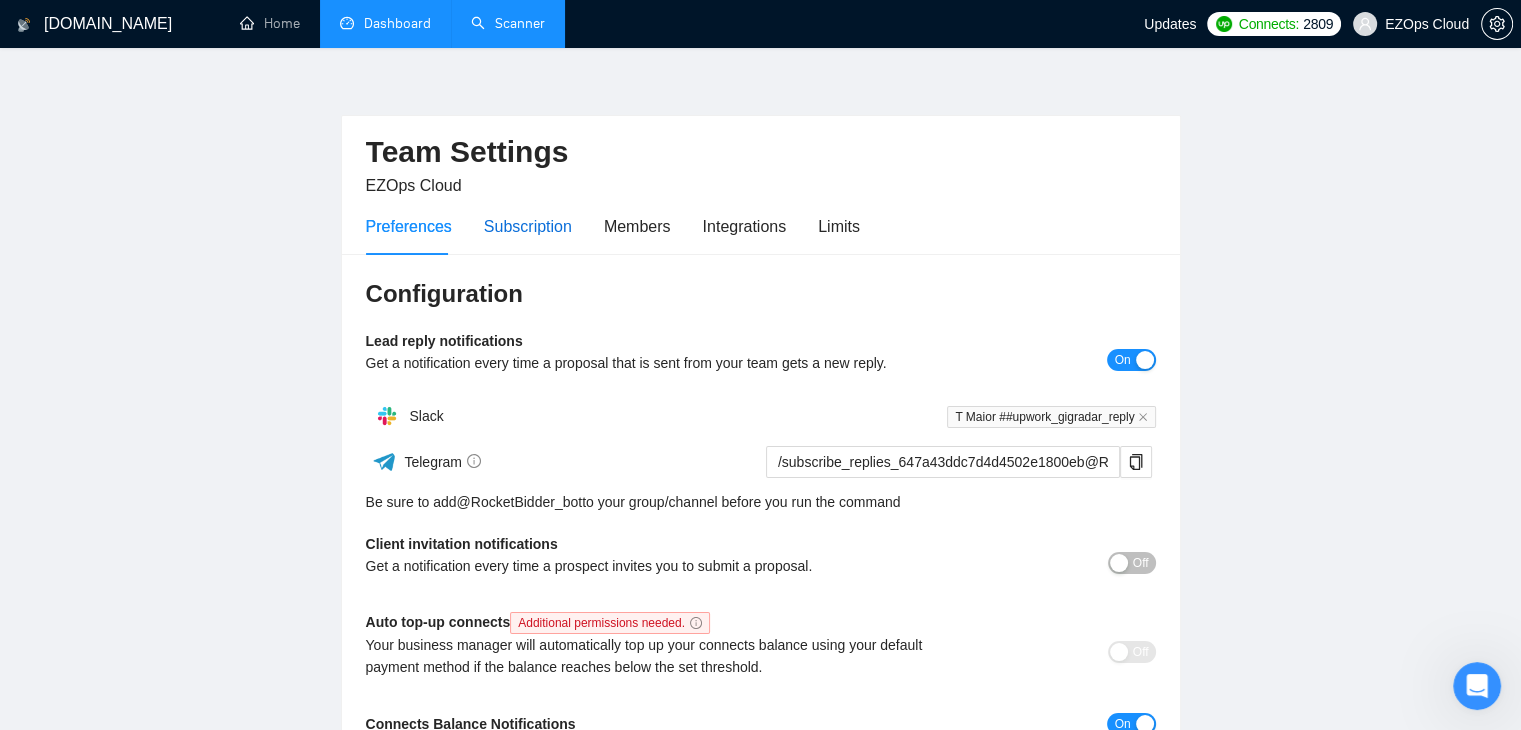 click on "Subscription" at bounding box center (528, 226) 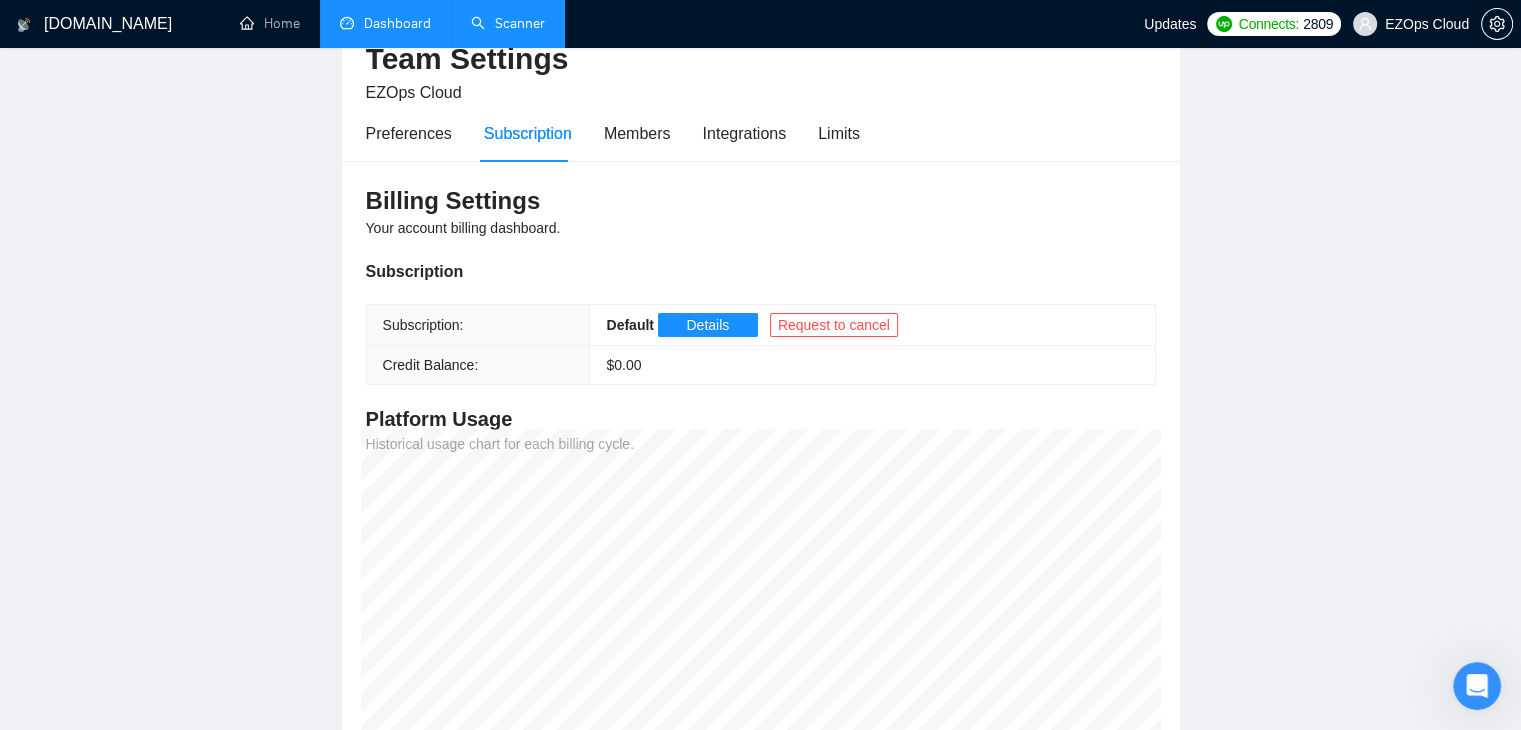 scroll, scrollTop: 108, scrollLeft: 0, axis: vertical 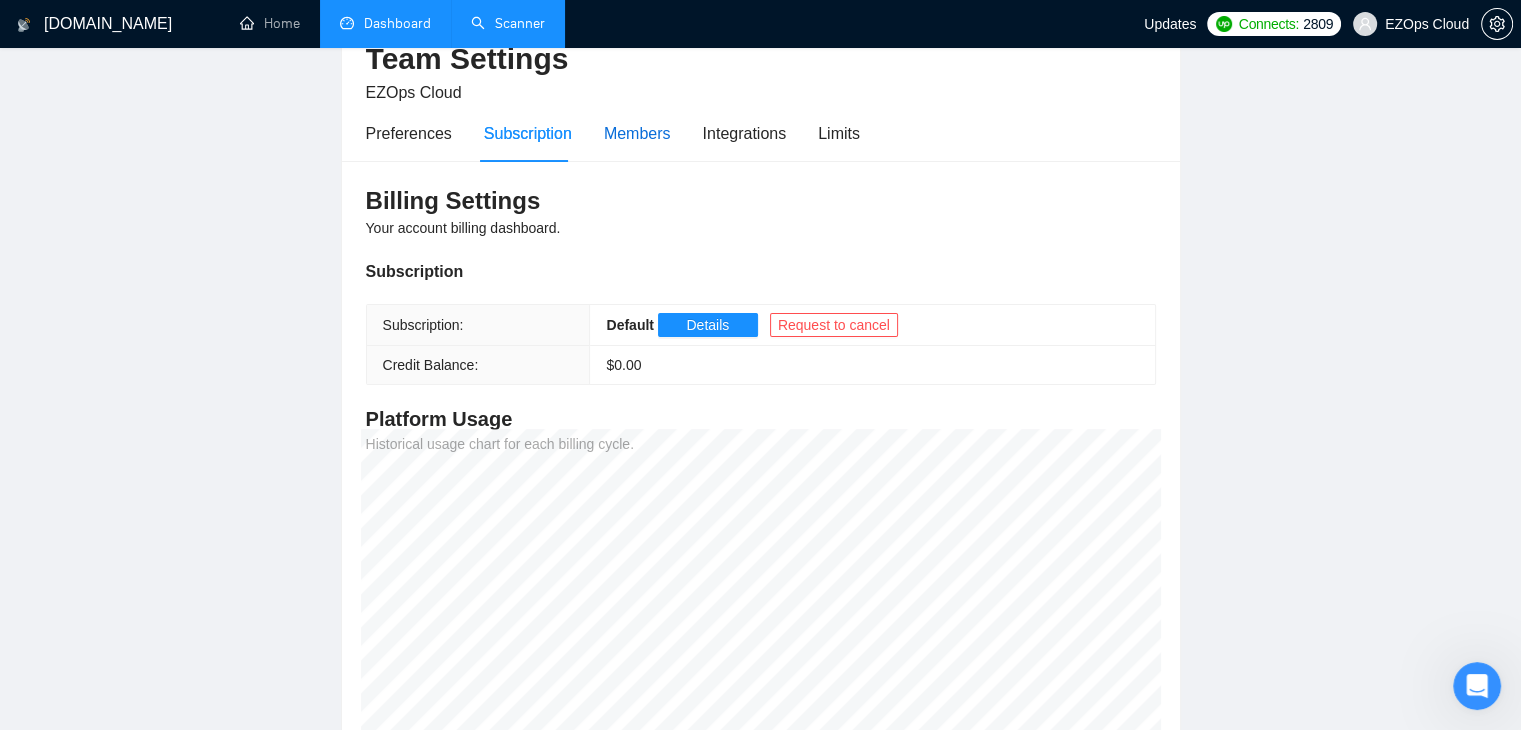 click on "Members" at bounding box center (637, 133) 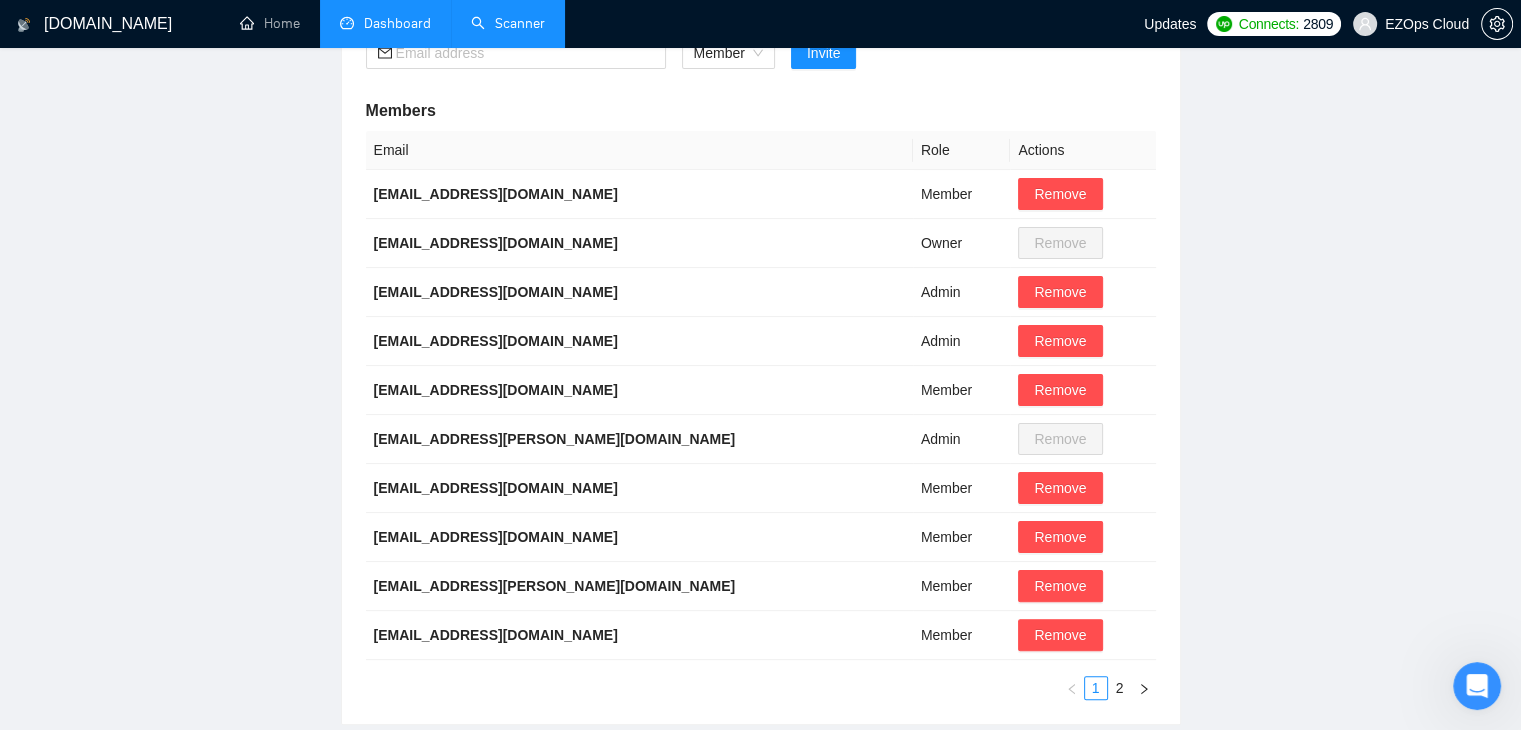 scroll, scrollTop: 371, scrollLeft: 0, axis: vertical 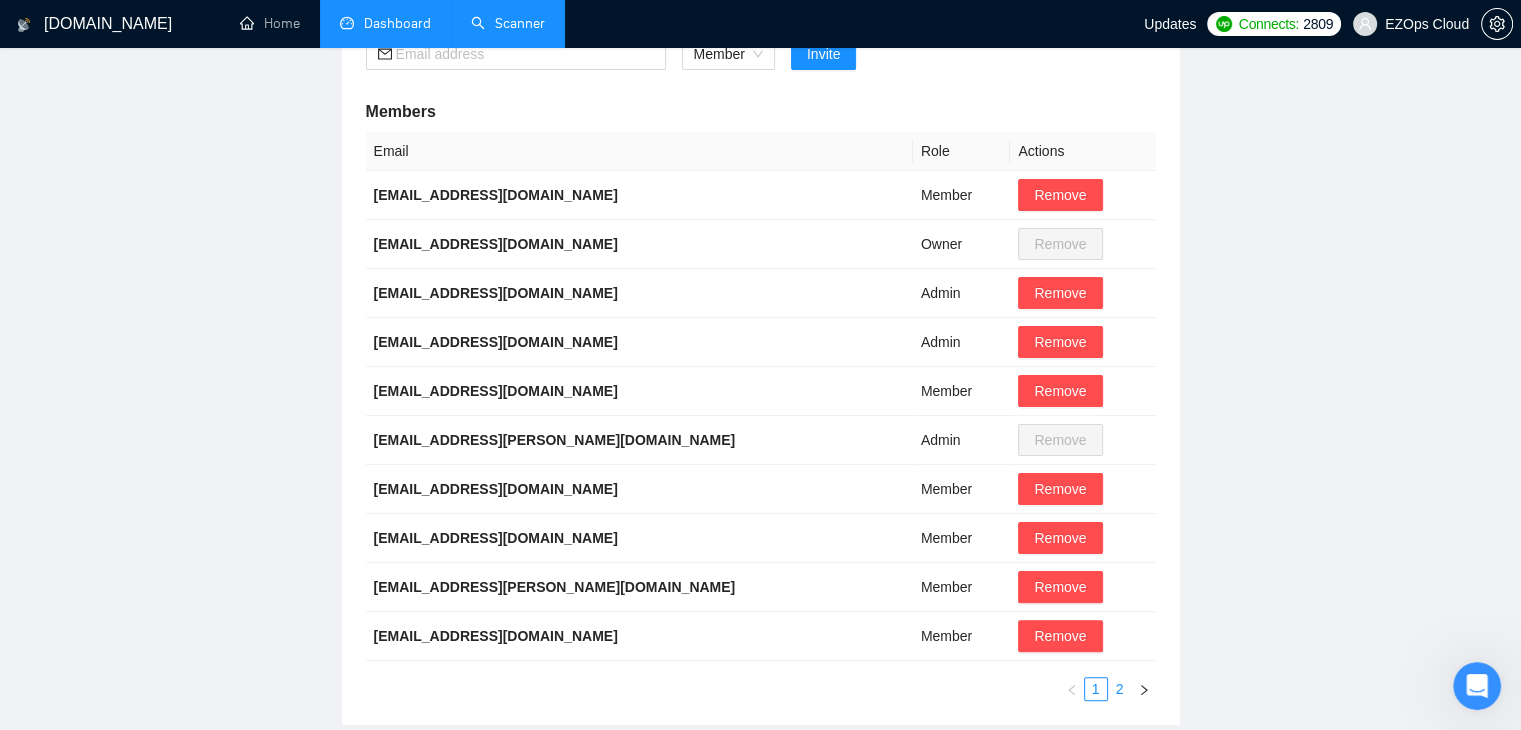click on "2" at bounding box center [1120, 689] 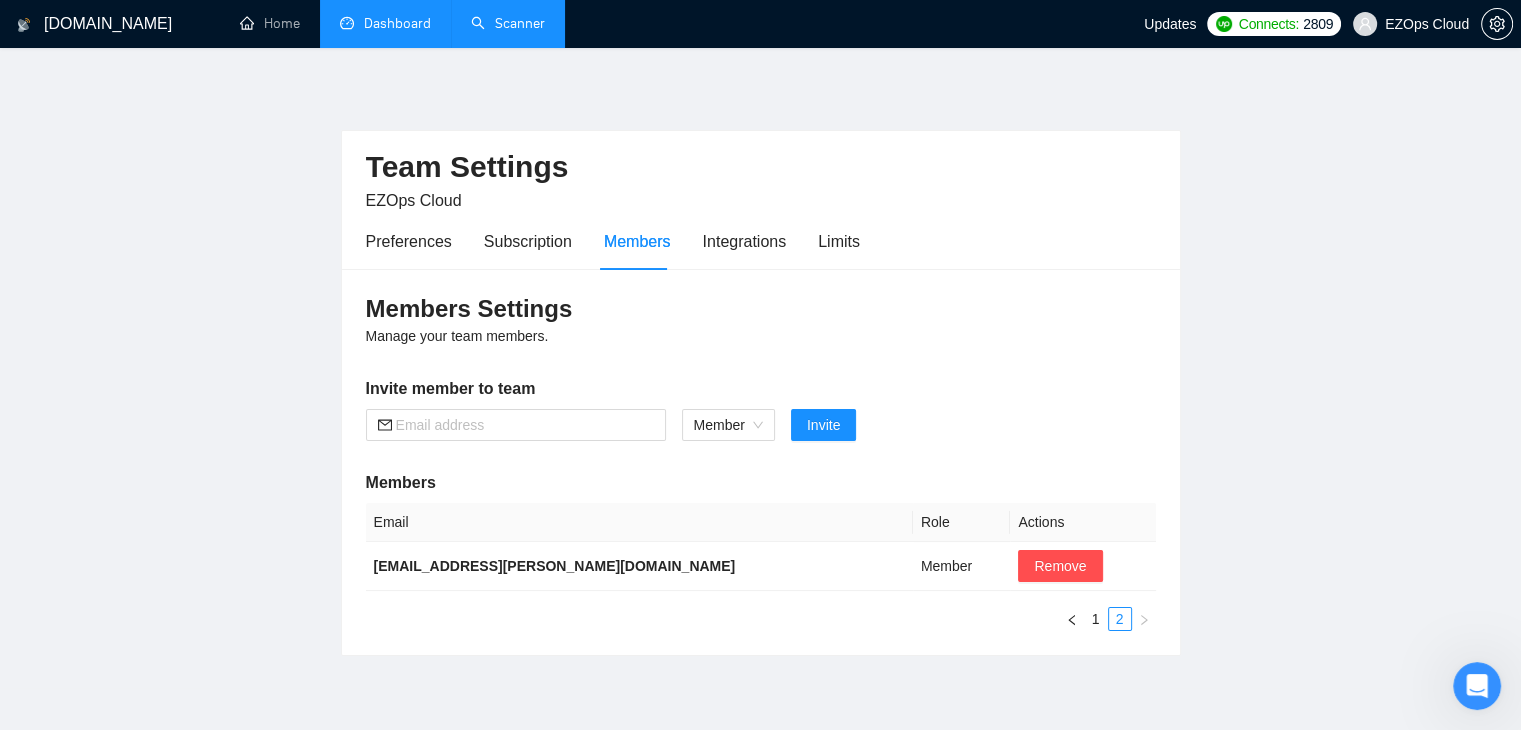 scroll, scrollTop: 79, scrollLeft: 0, axis: vertical 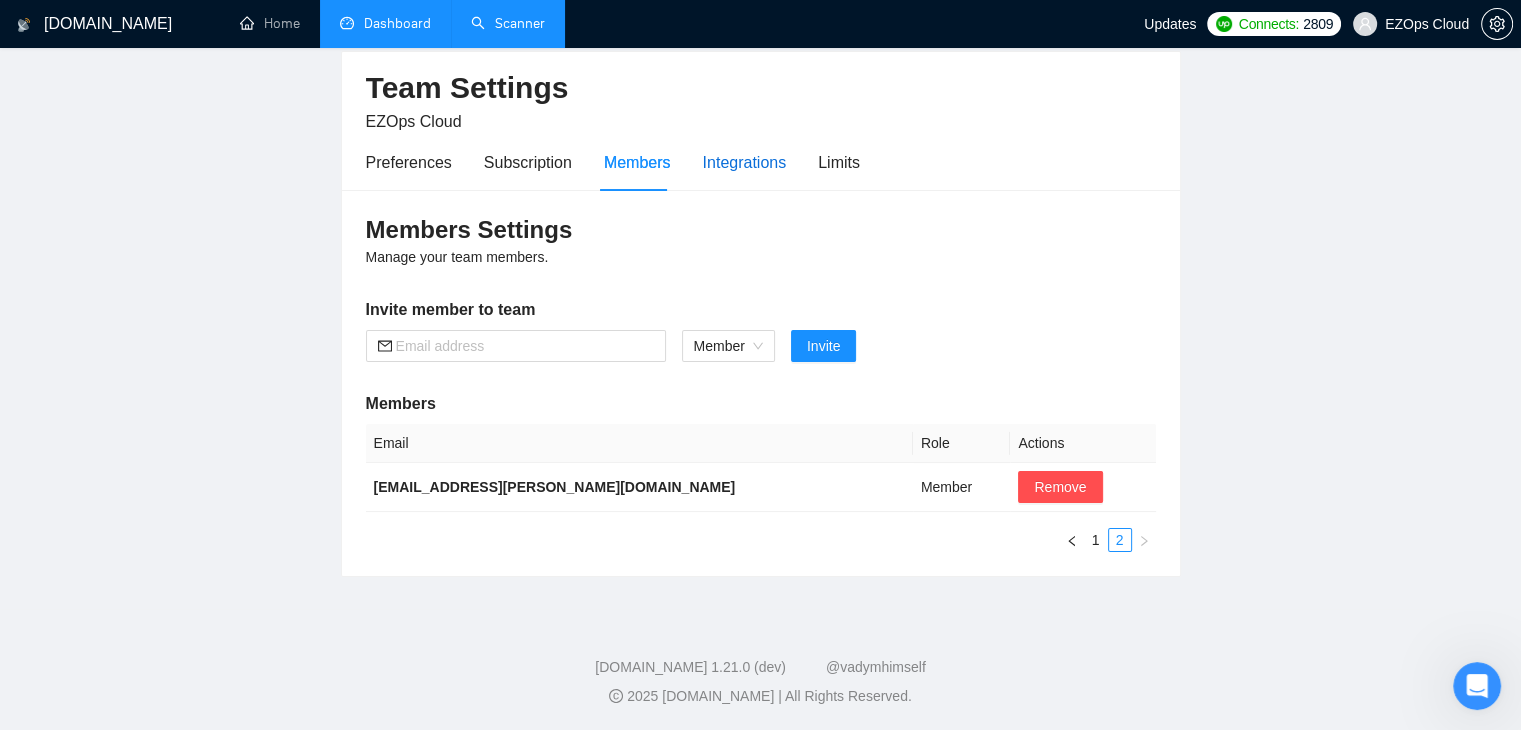 click on "Integrations" at bounding box center (745, 162) 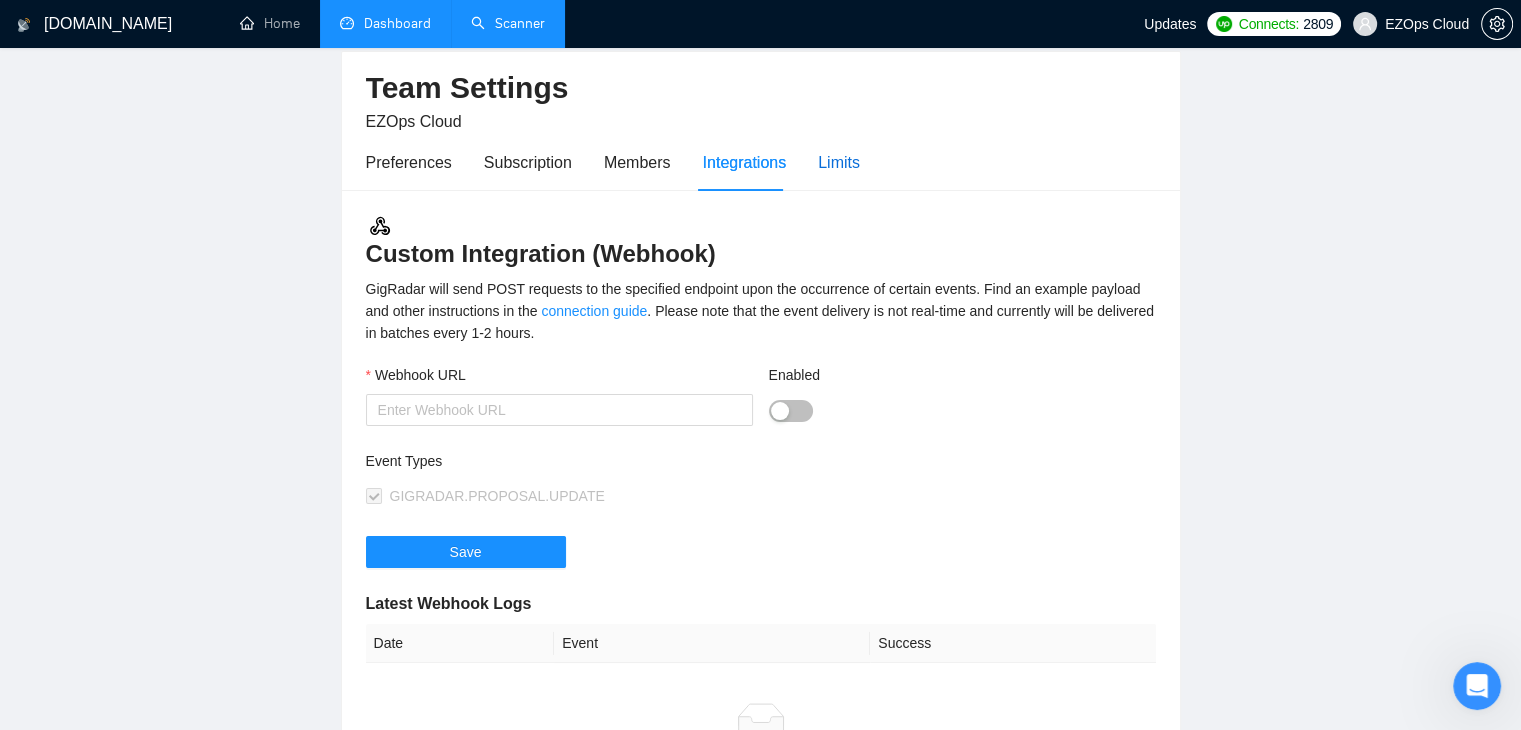 click on "Limits" at bounding box center (839, 162) 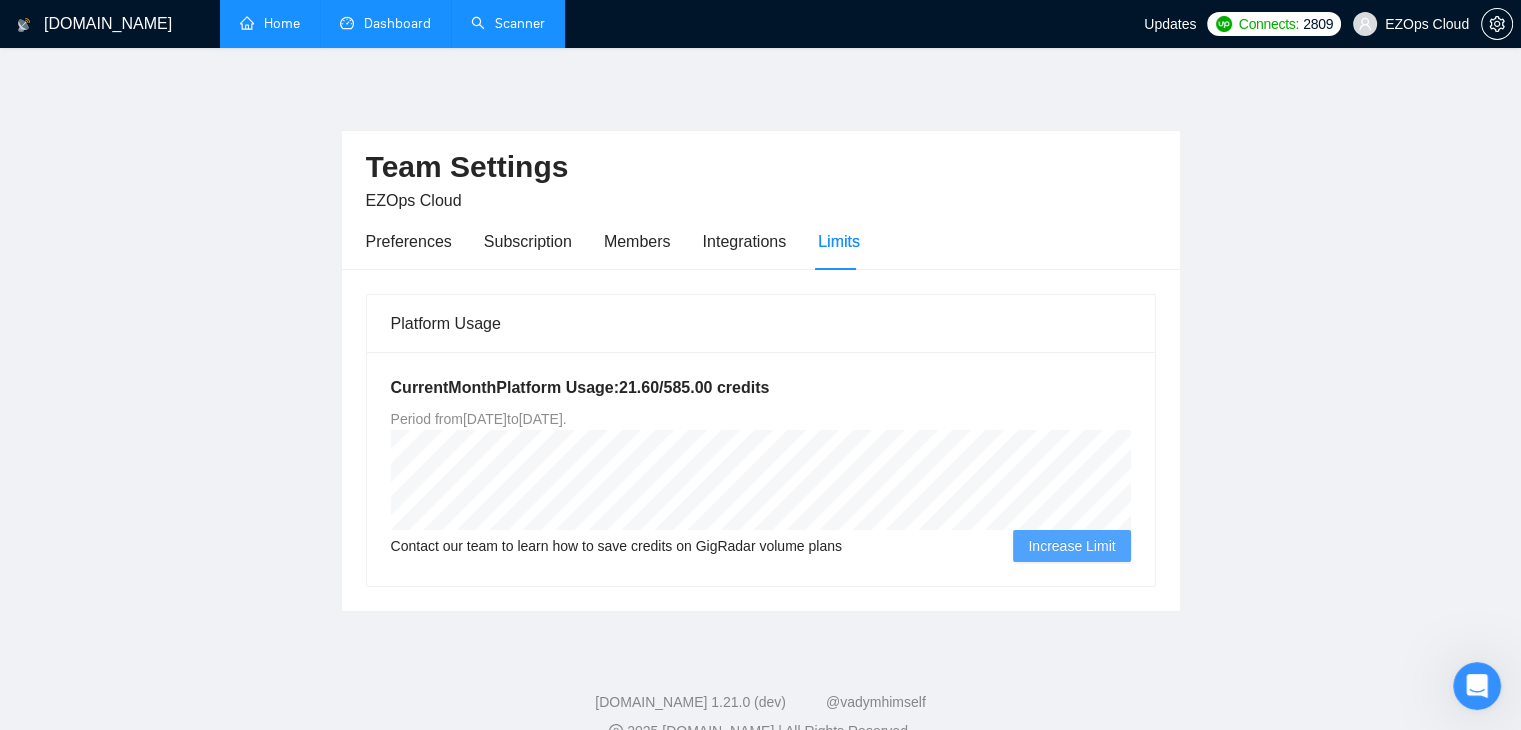 click on "Home" at bounding box center [270, 23] 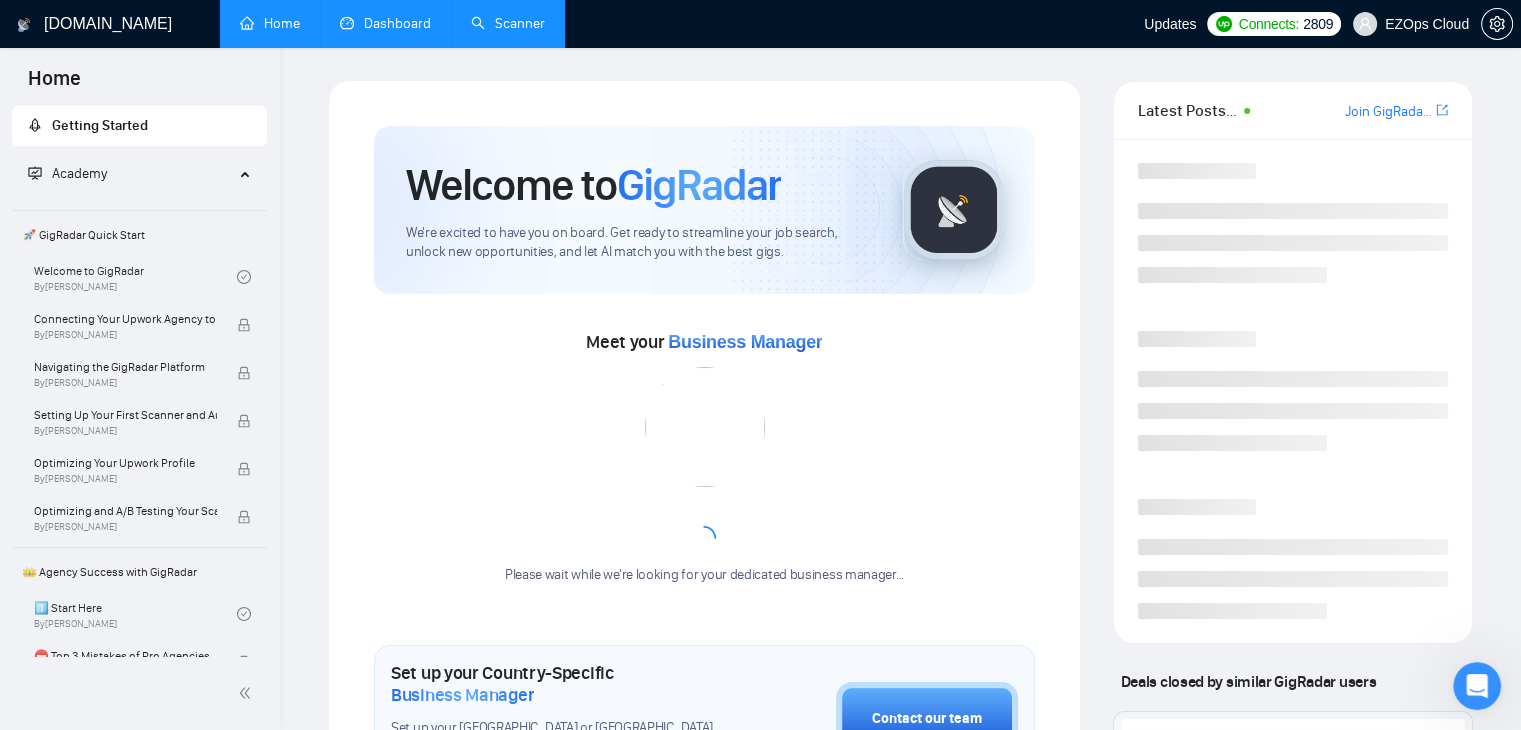 click on "Home" at bounding box center [270, 23] 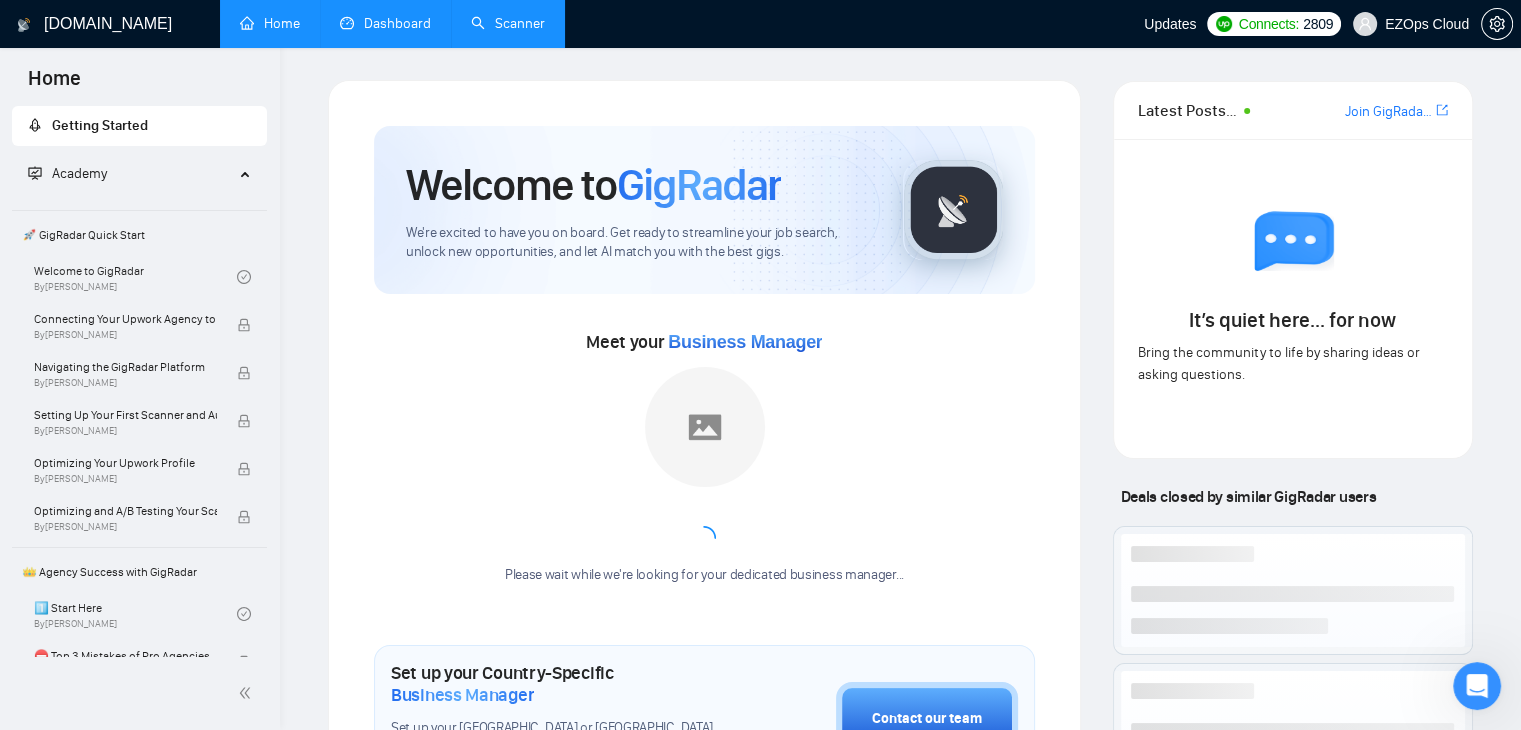 click on "Dashboard" at bounding box center [385, 23] 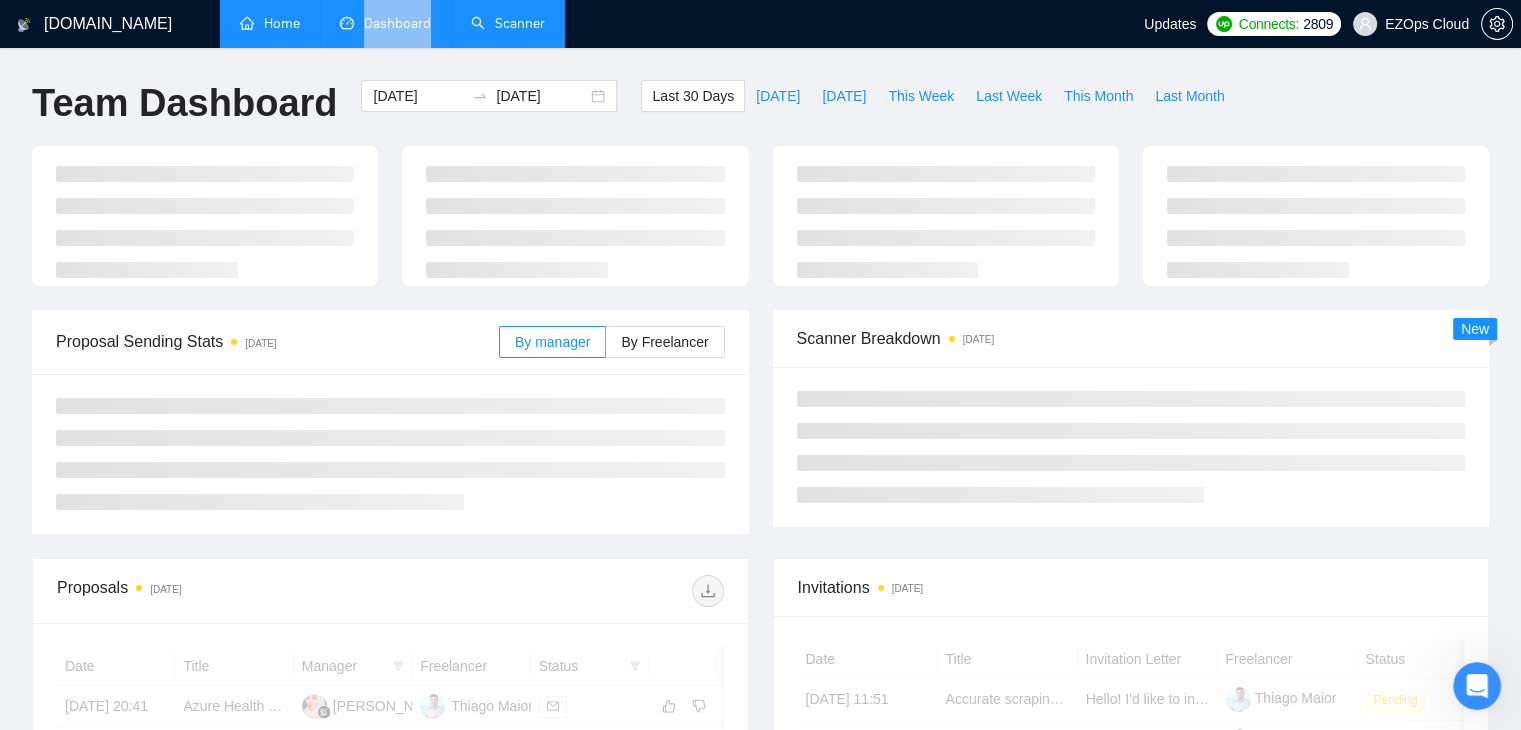 click on "Dashboard" at bounding box center (397, 23) 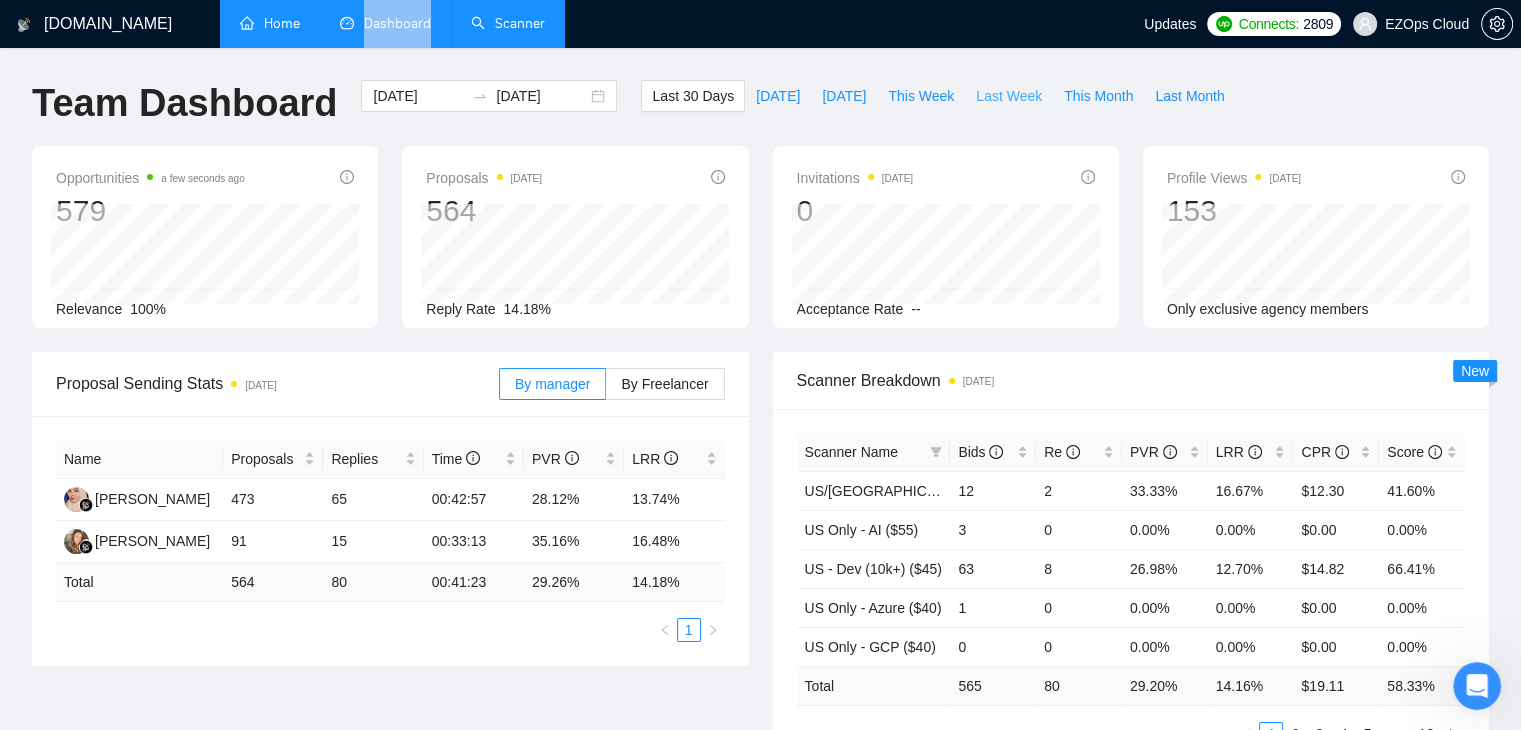 click on "Last Week" at bounding box center [1009, 96] 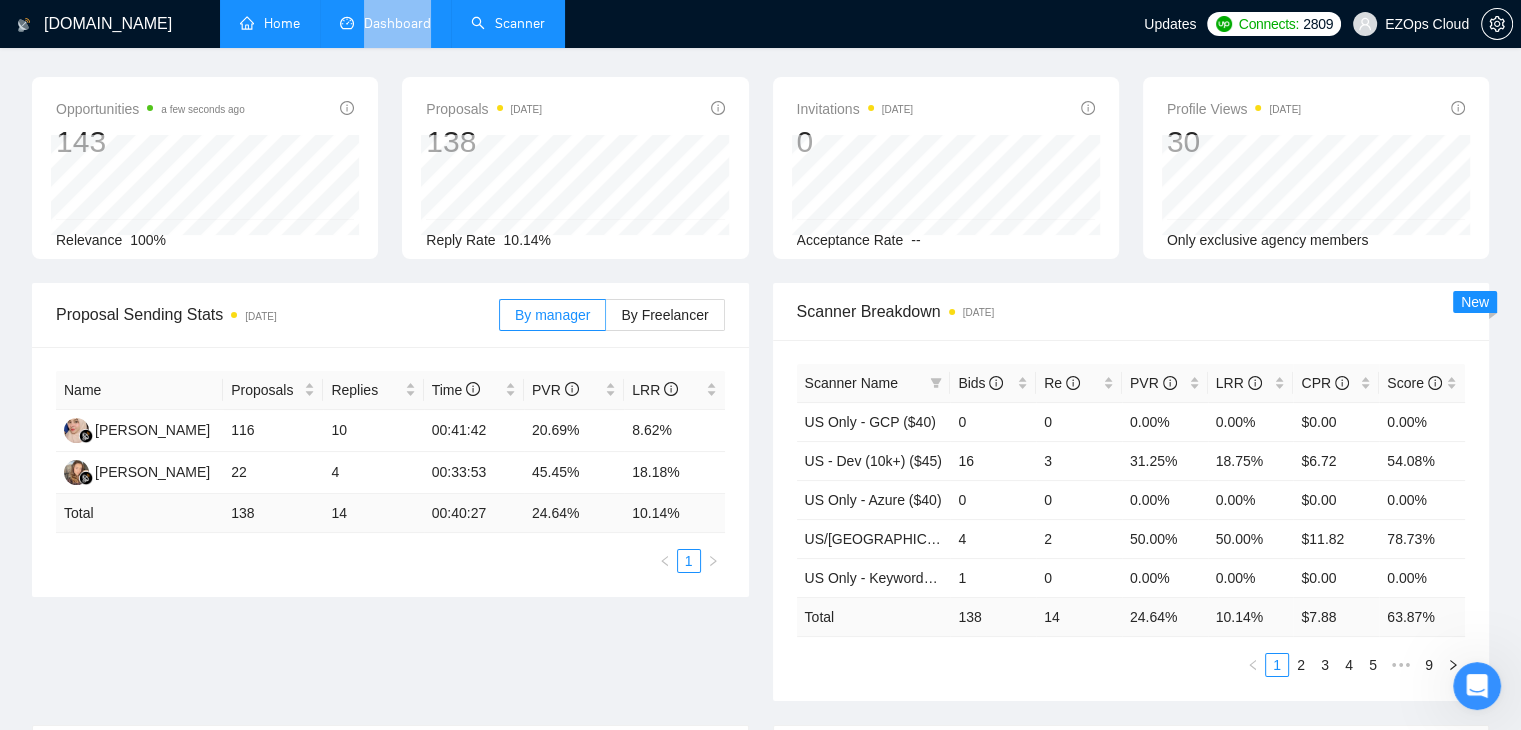 scroll, scrollTop: 0, scrollLeft: 0, axis: both 